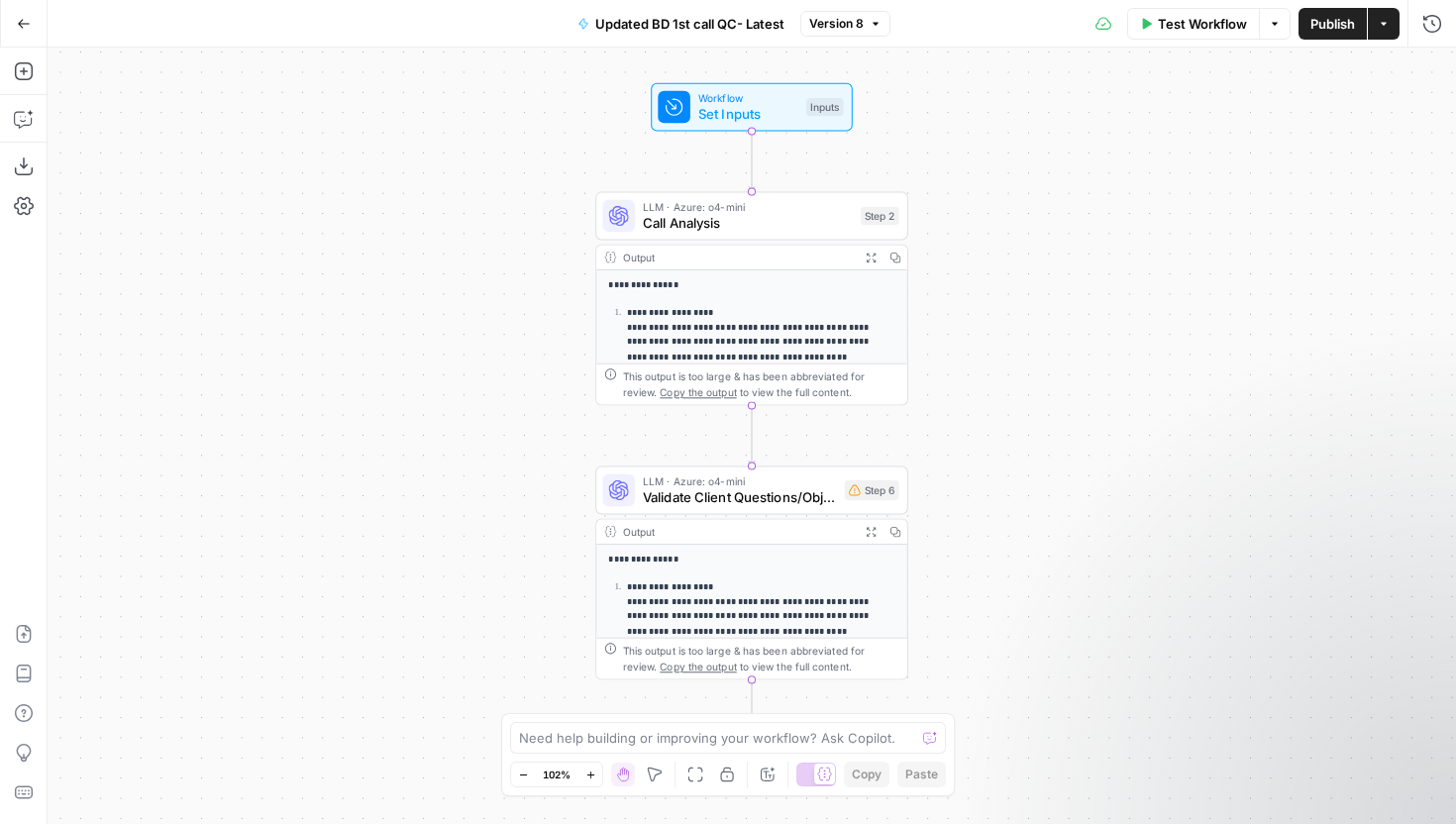 scroll, scrollTop: 0, scrollLeft: 0, axis: both 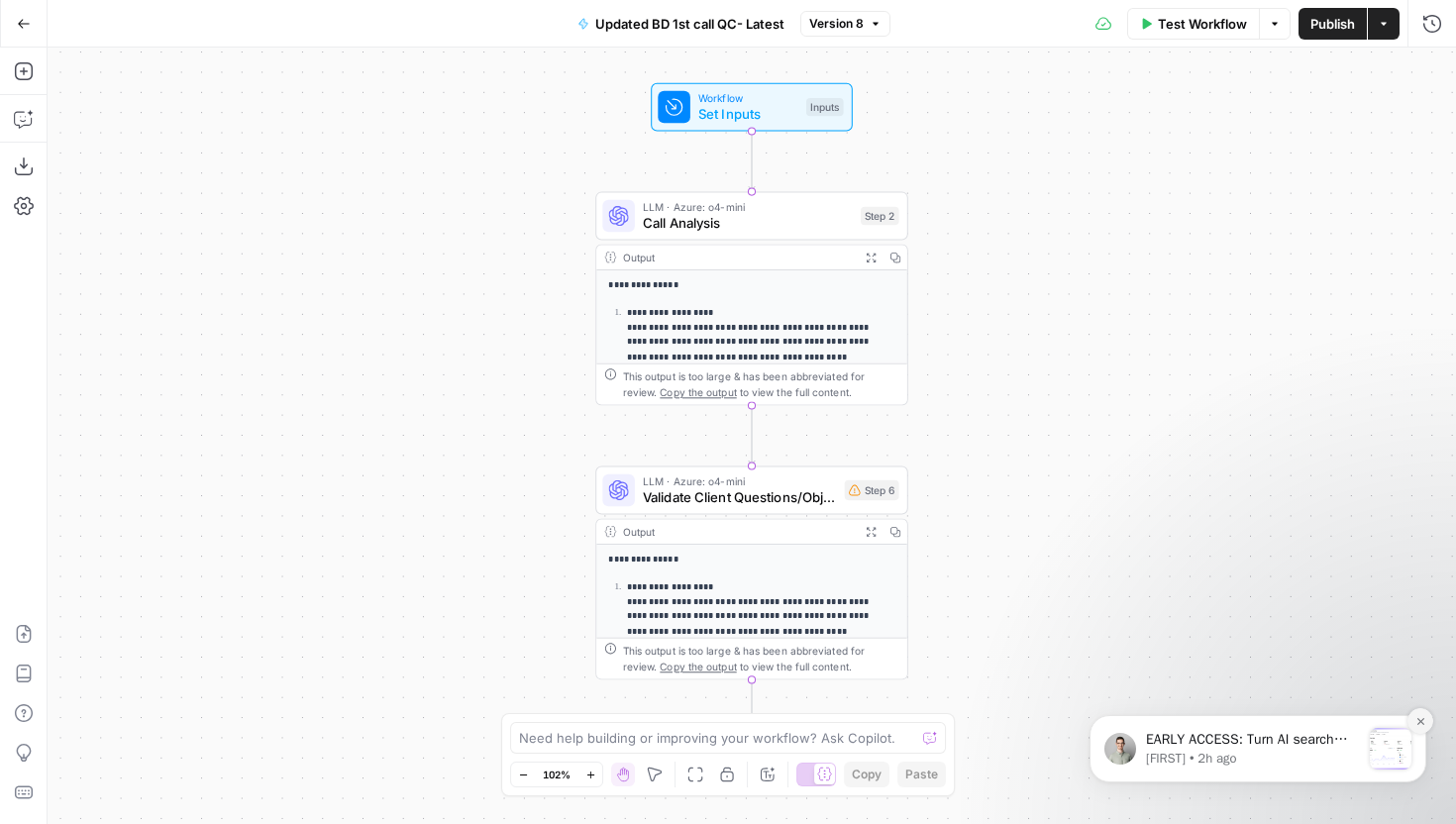 click 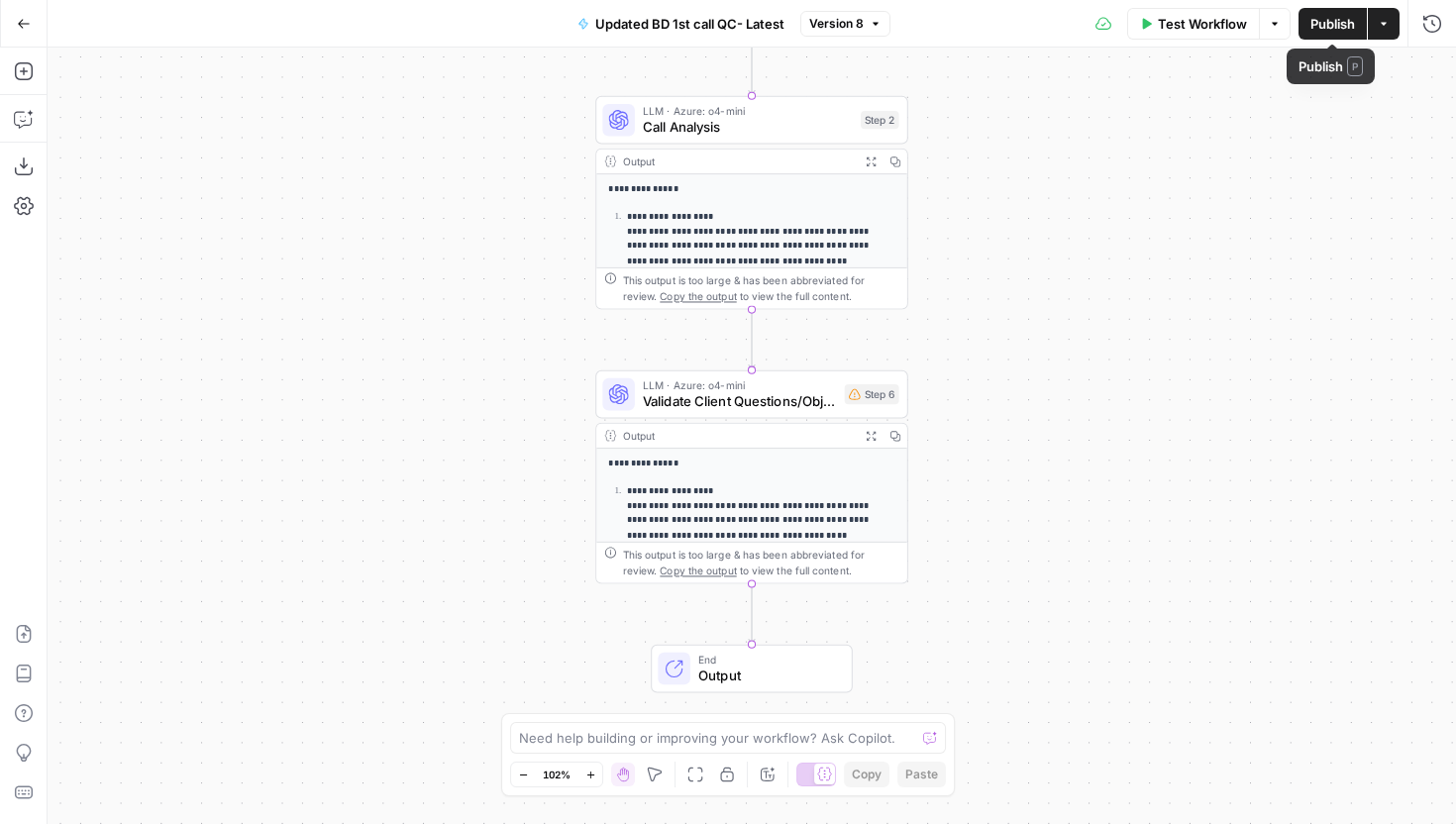 click 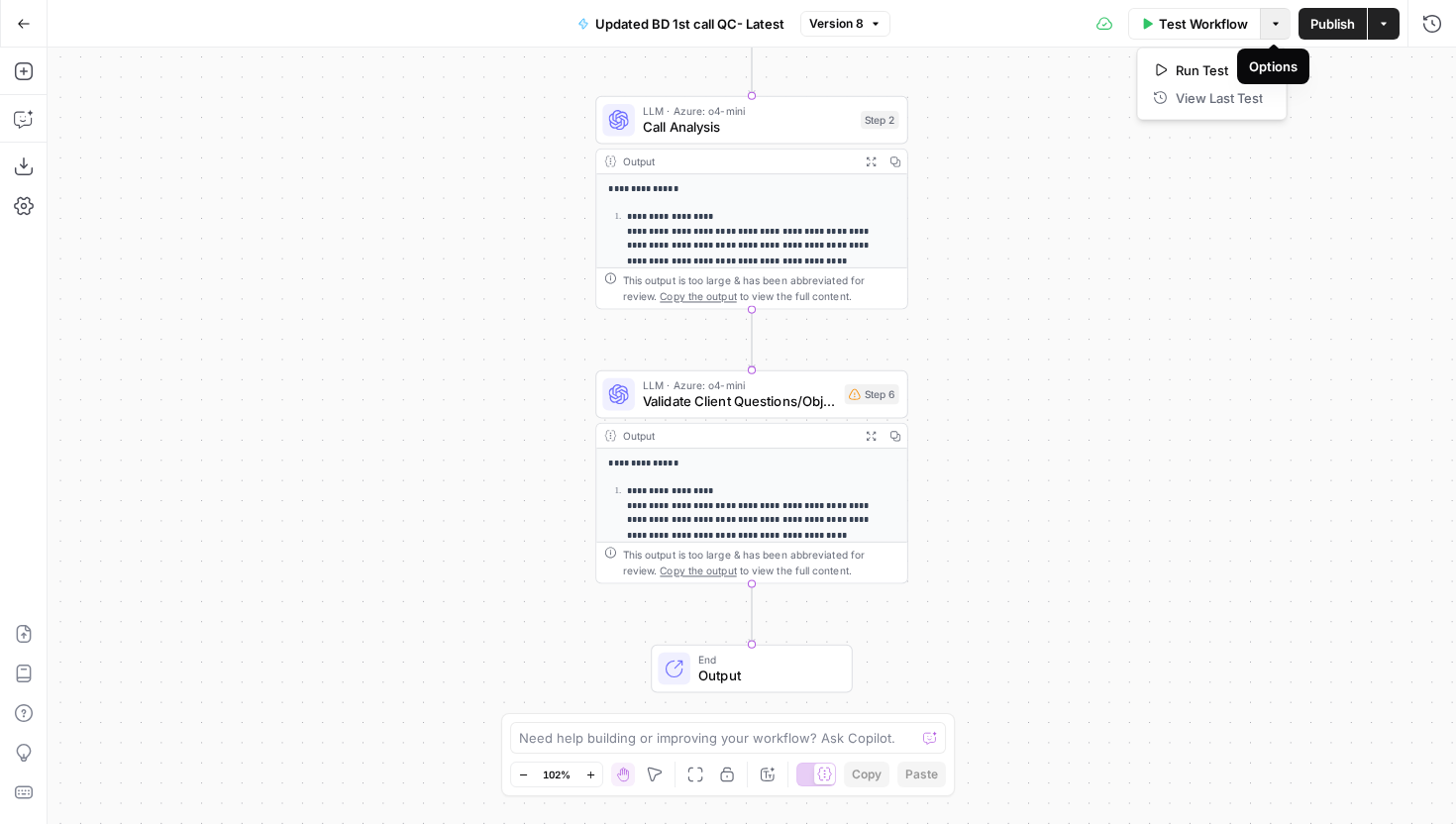 click on "**********" at bounding box center (752, 436) 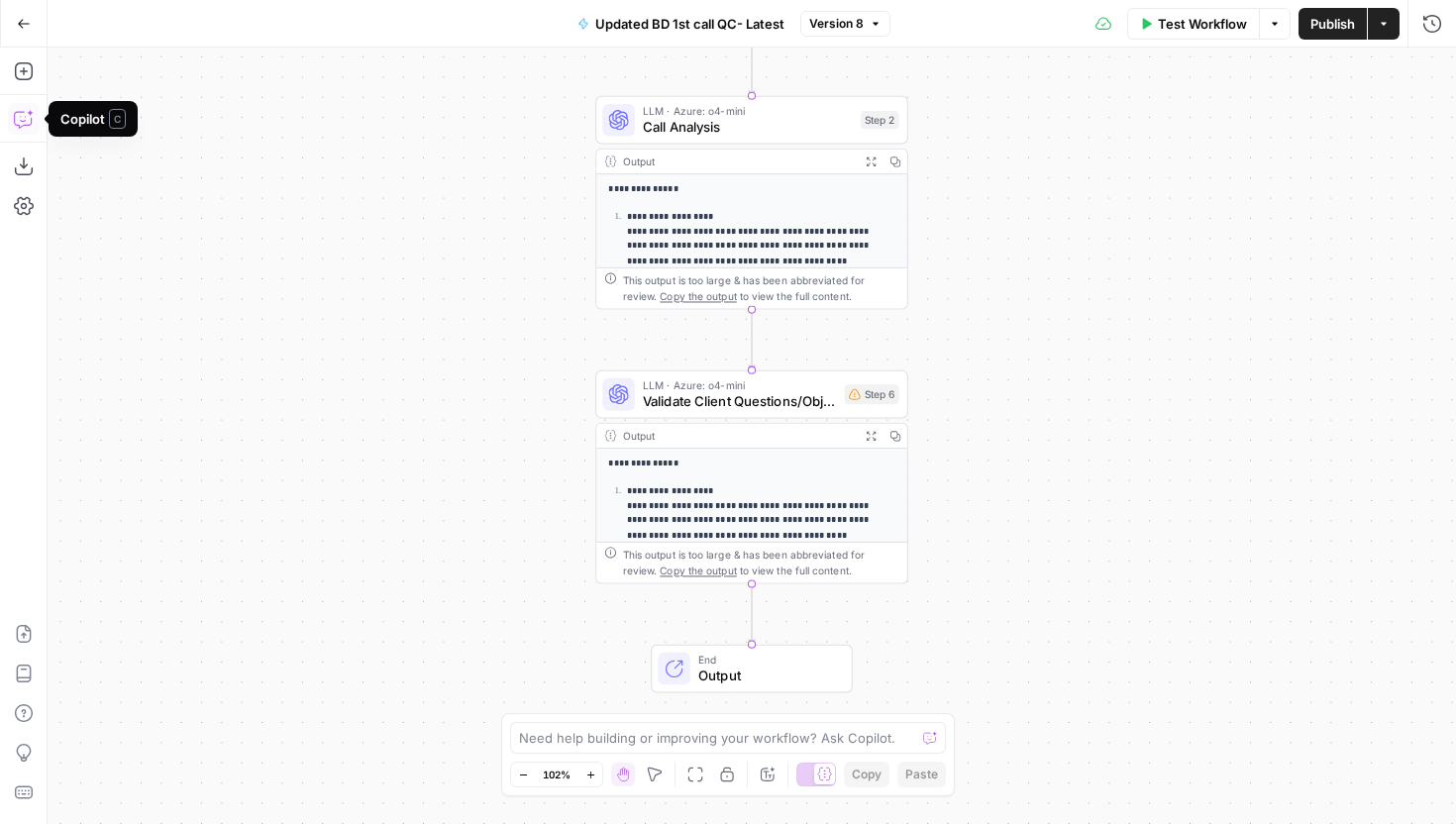 click 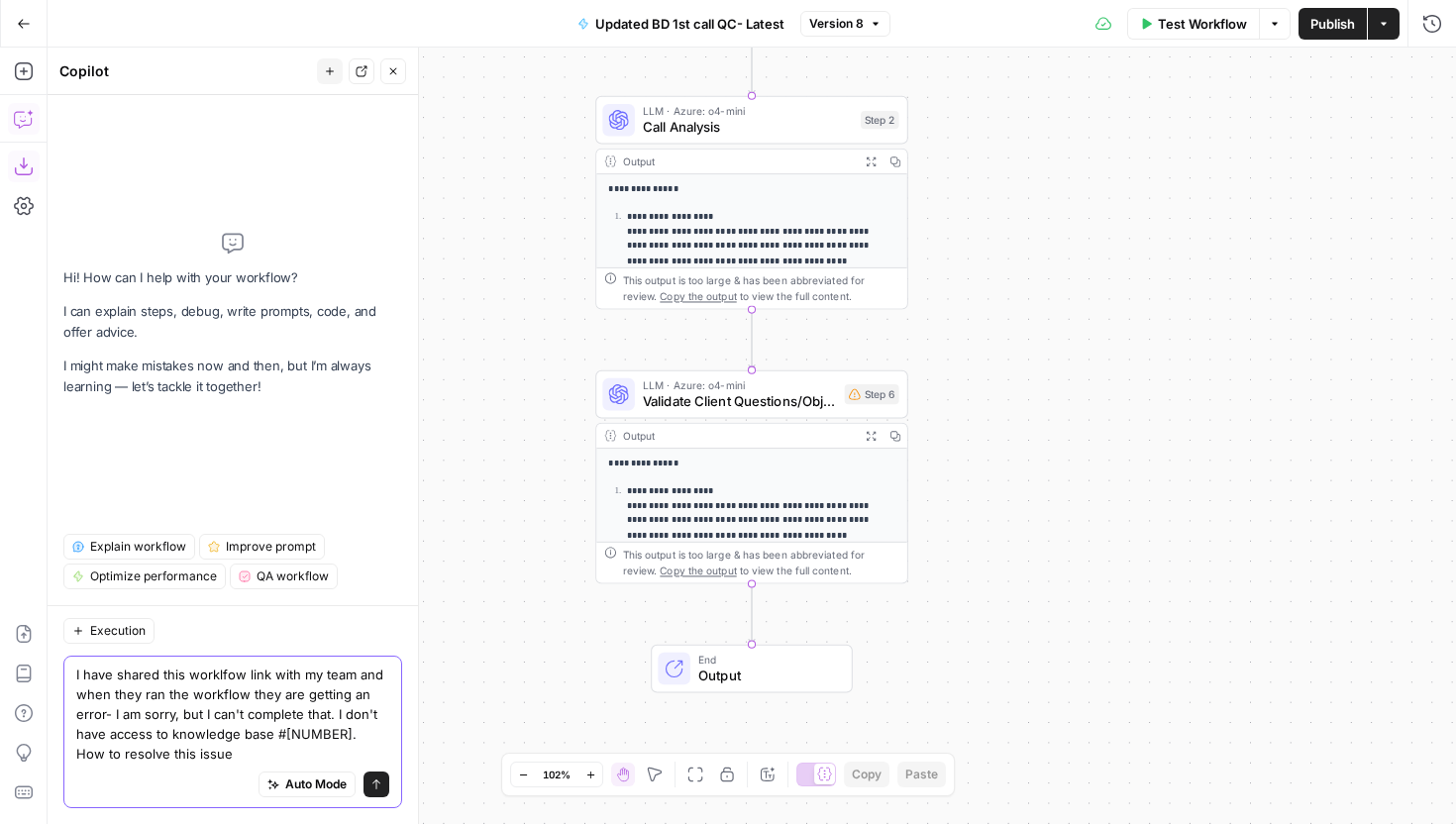 type on "I have shared this worklfow link with my team and when they ran the workflow they are getting an error- I am sorry, but I can't complete that. I don't have access to knowledge base #9710.
How to resolve this issue?" 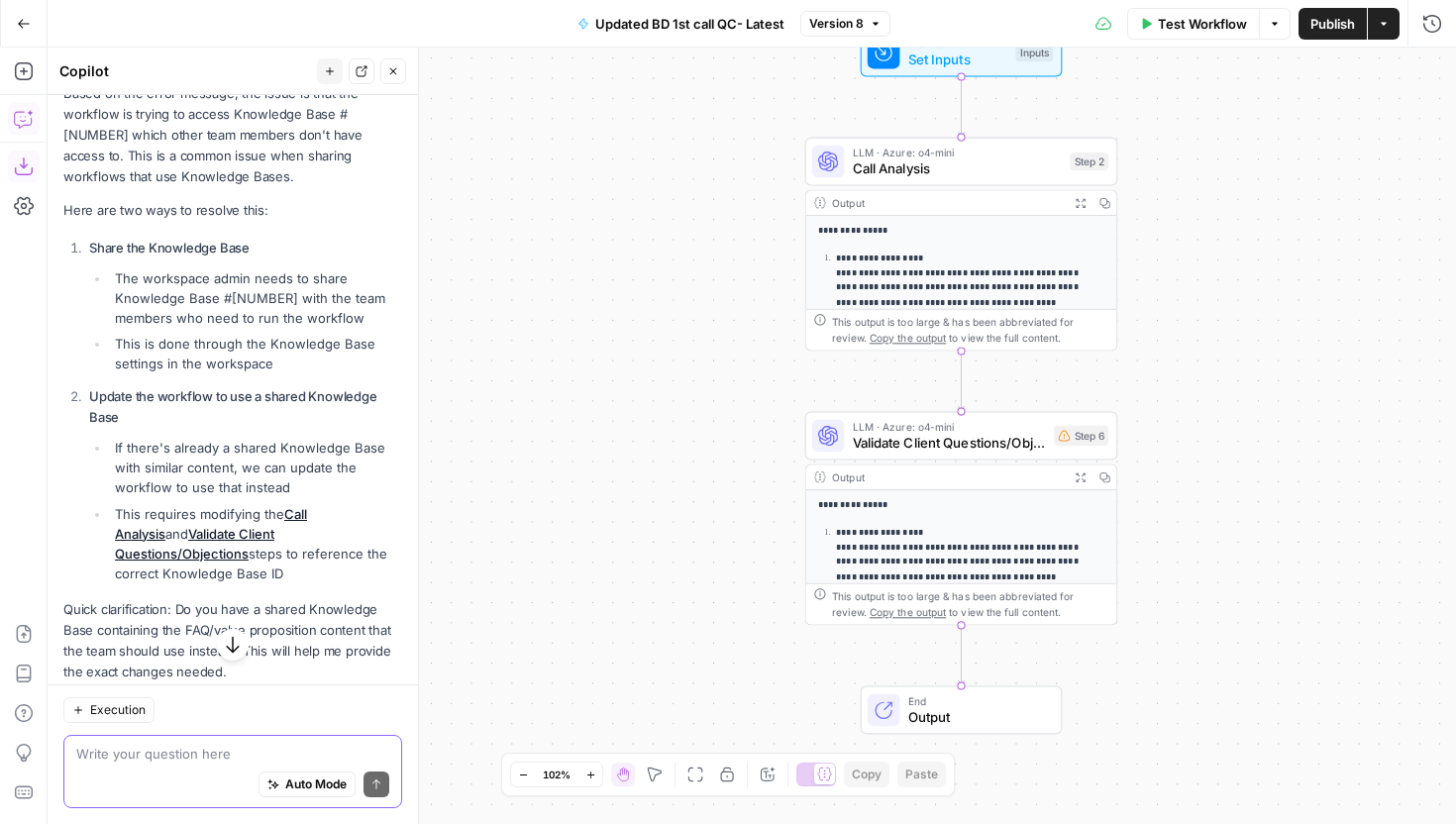 scroll, scrollTop: 336, scrollLeft: 0, axis: vertical 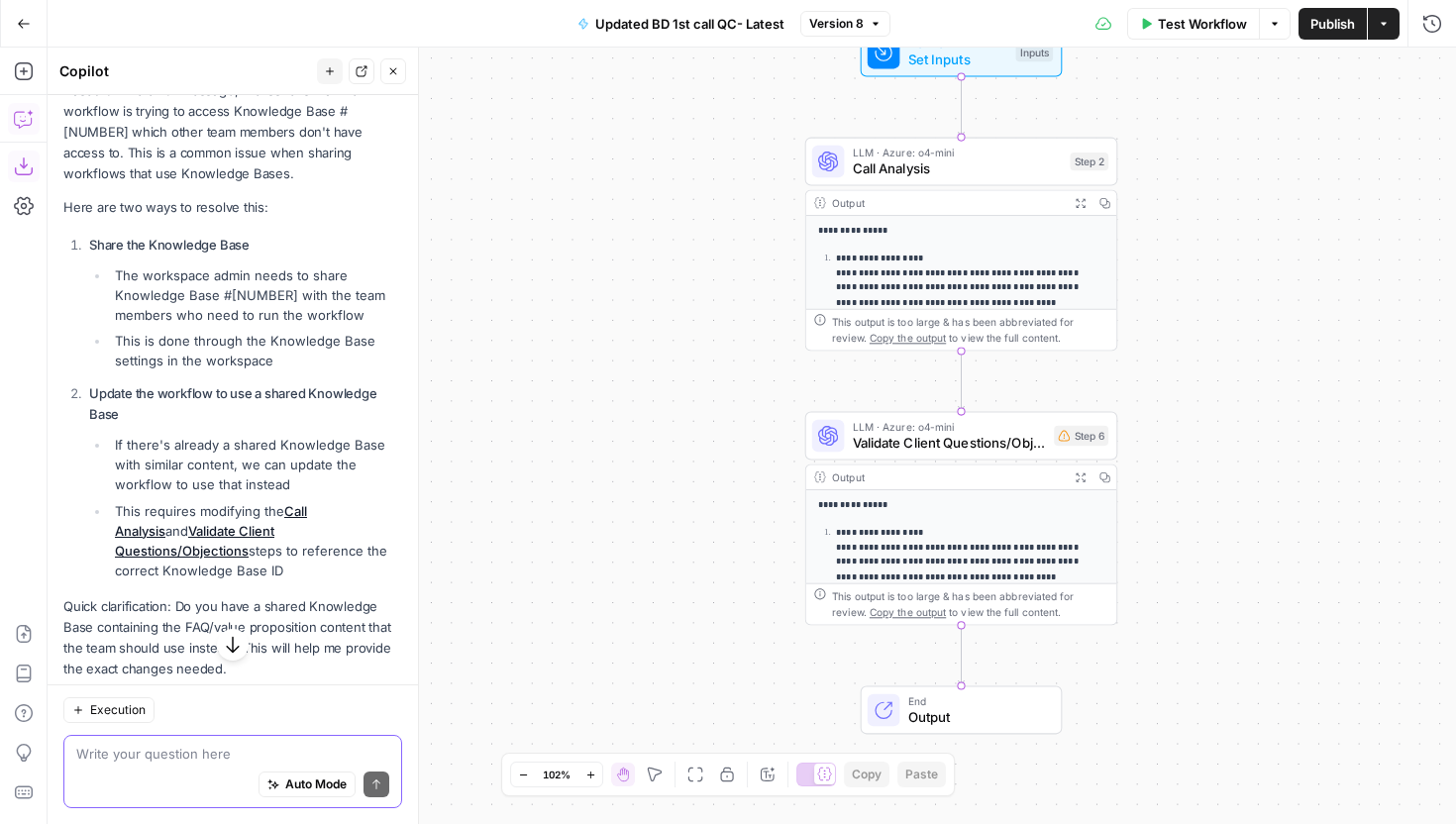 type 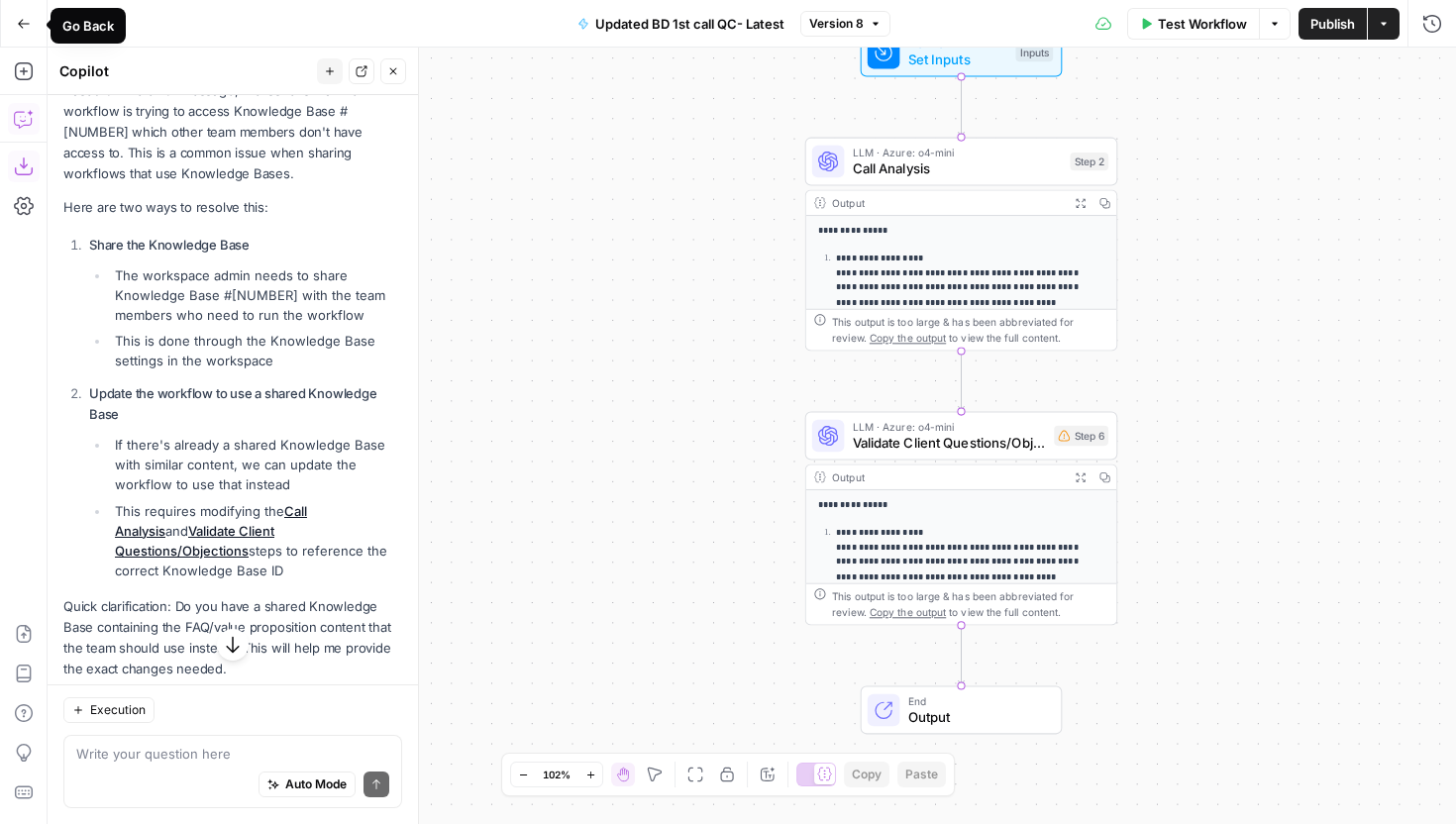click on "Go Back" at bounding box center [24, 24] 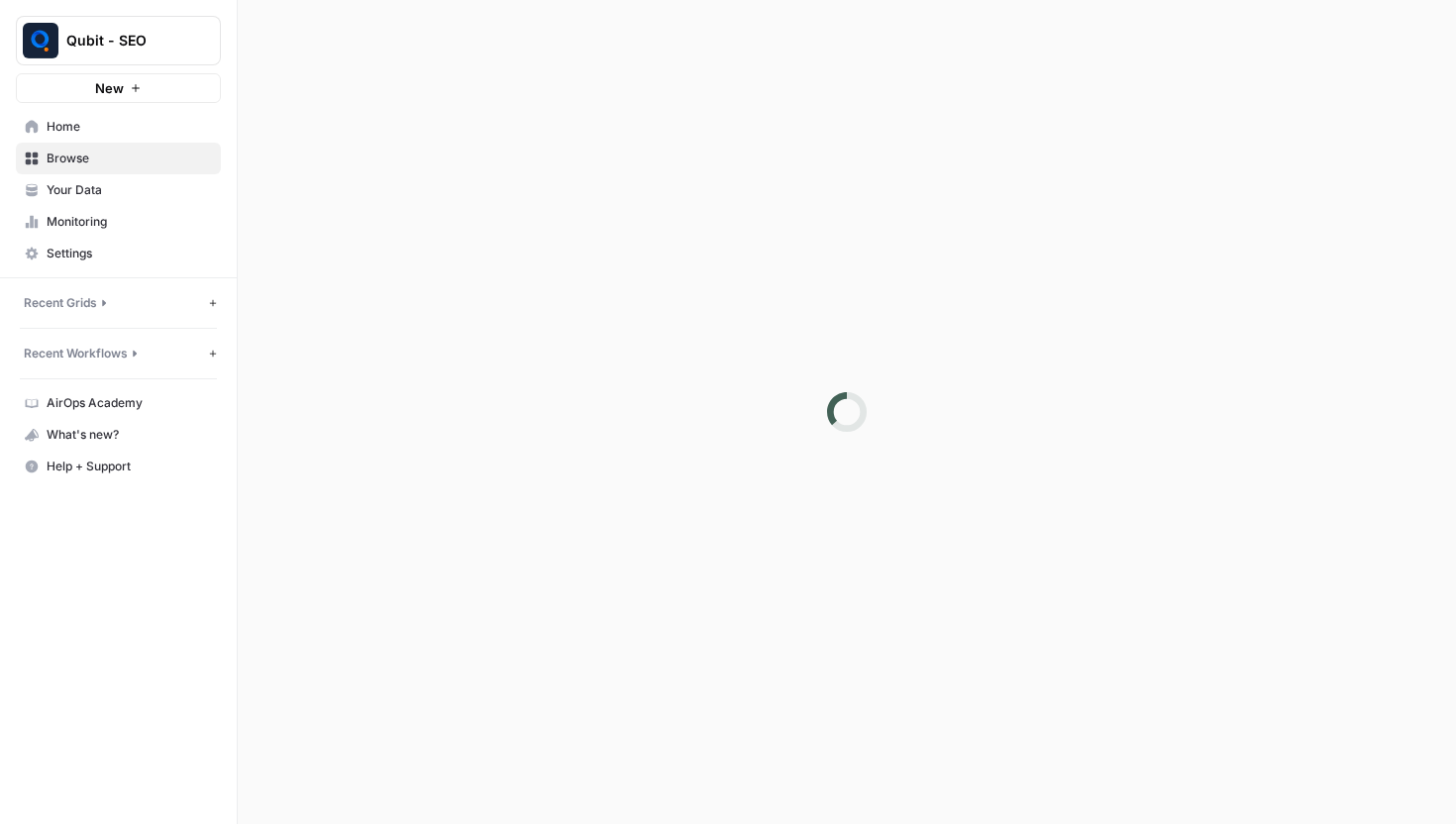 scroll, scrollTop: 0, scrollLeft: 0, axis: both 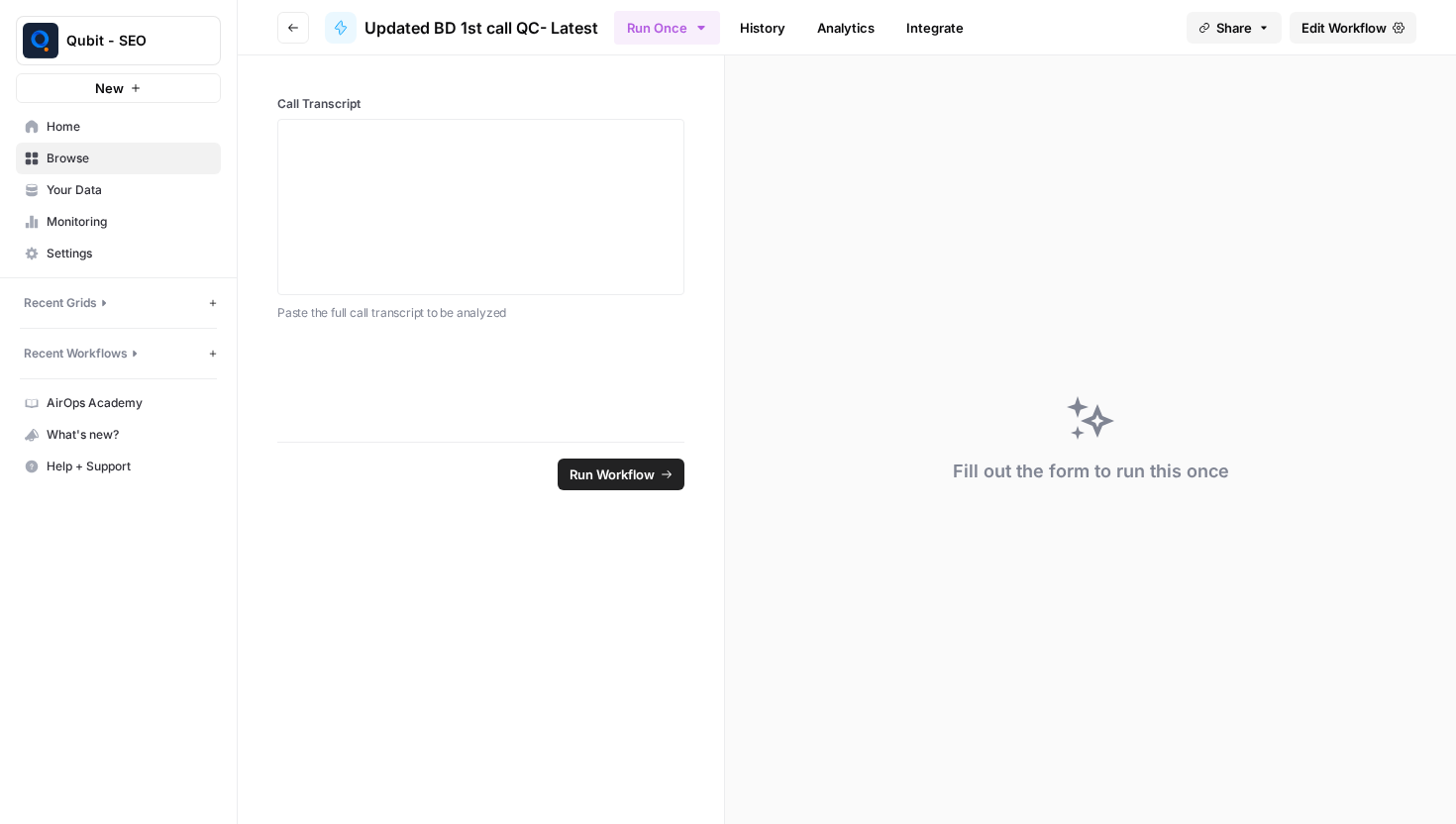 click on "Home" at bounding box center [129, 127] 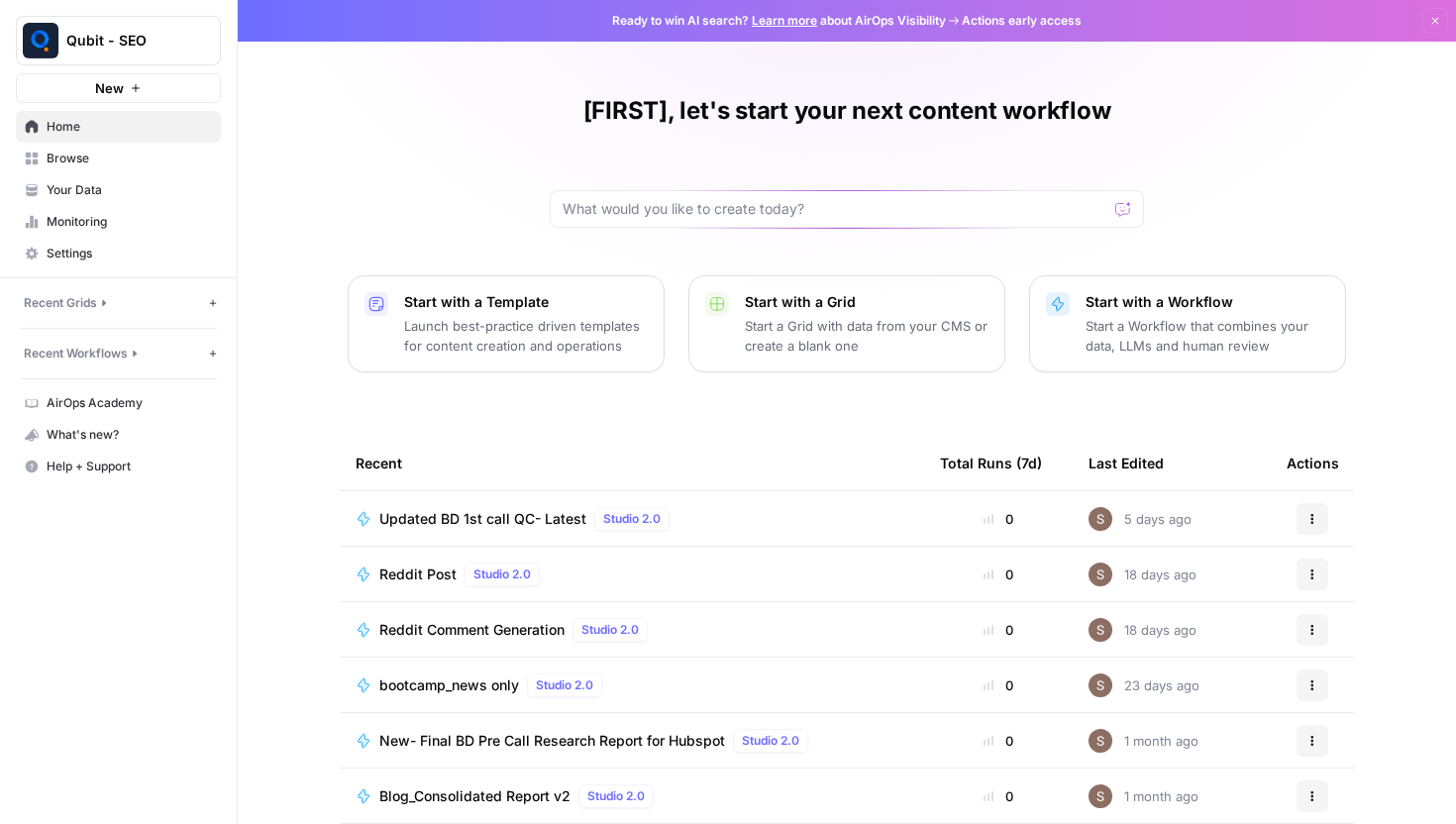 click on "Settings" at bounding box center [129, 254] 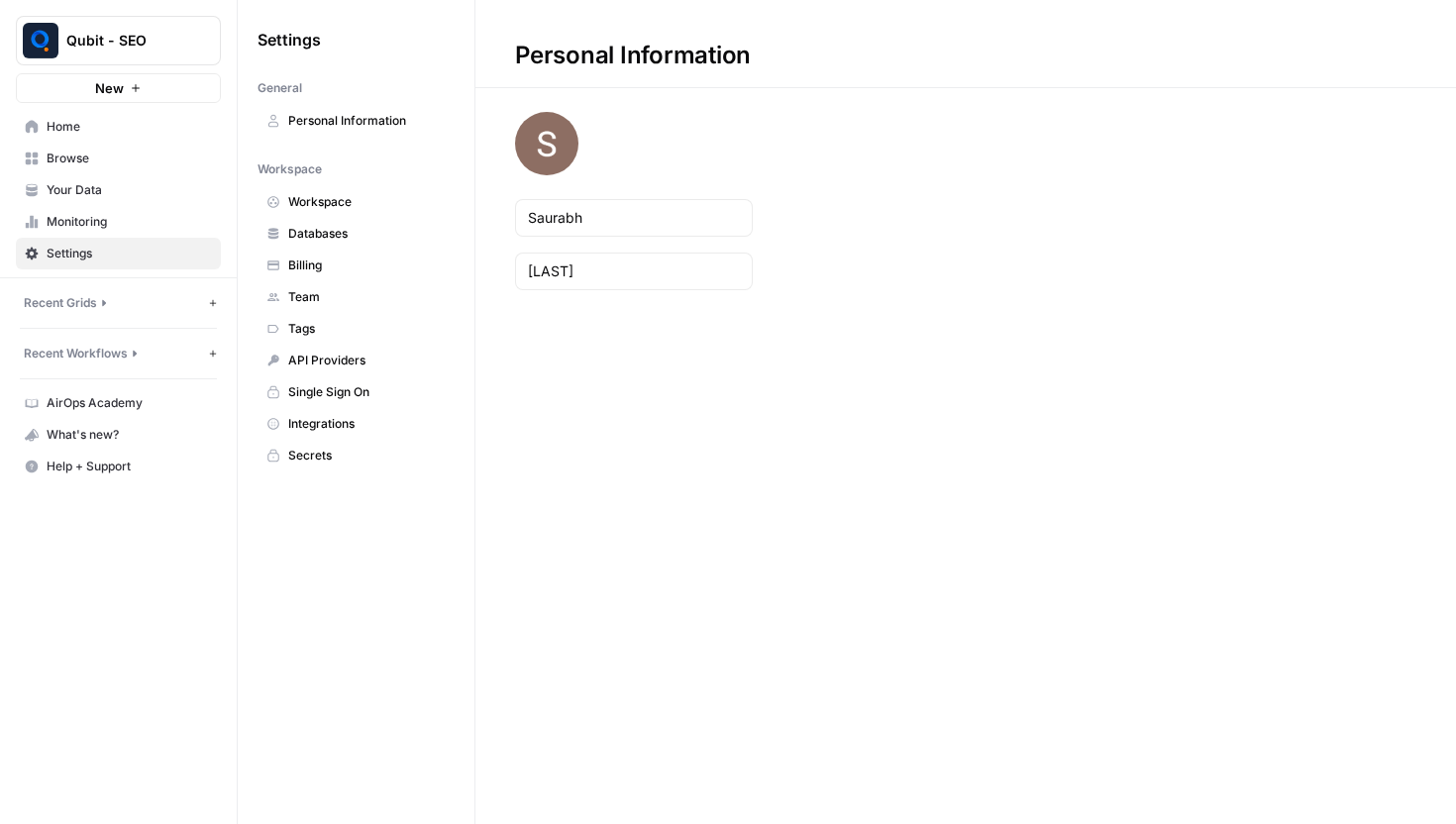 click on "Databases" at bounding box center [366, 234] 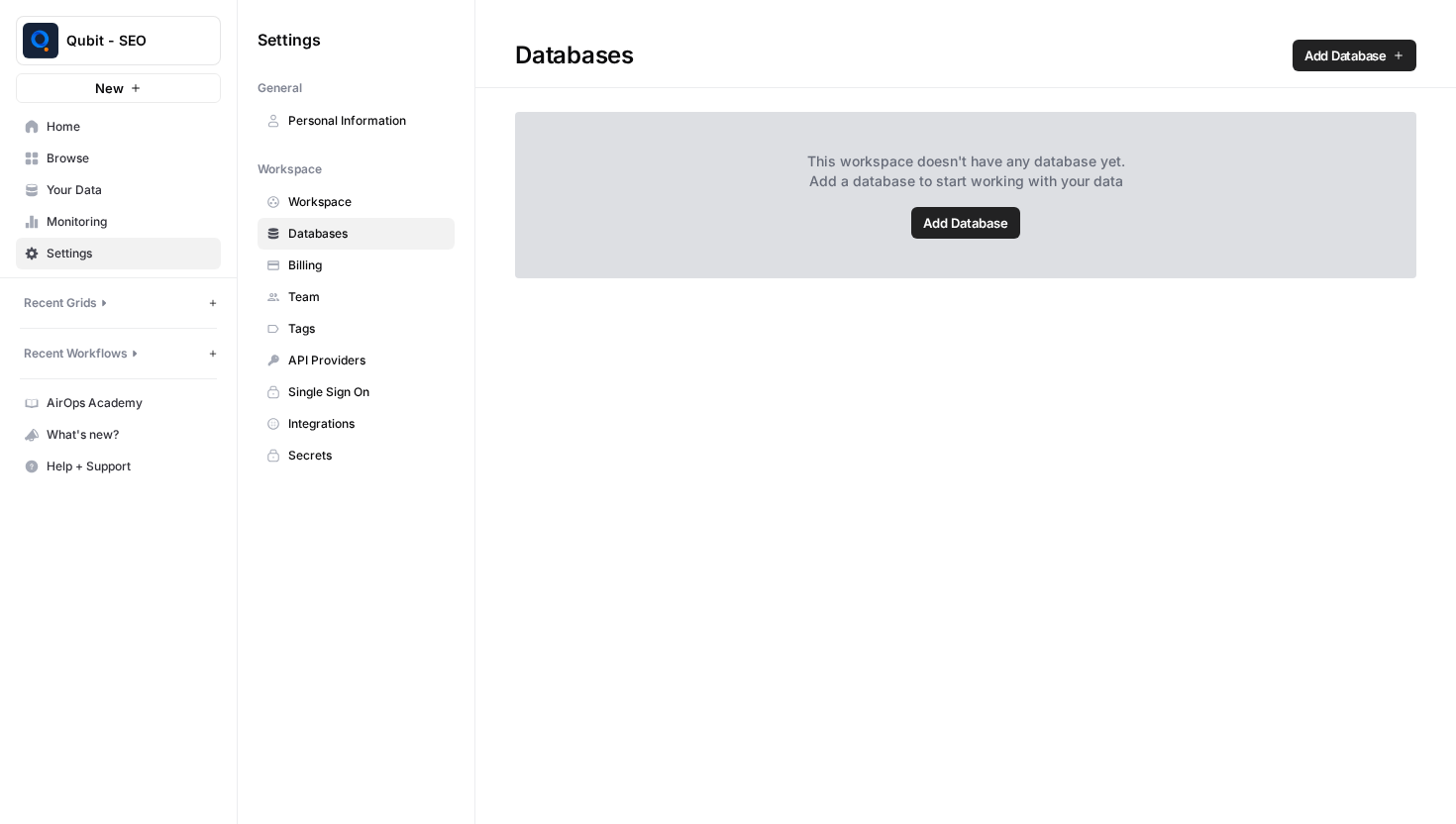 click on "Workspace" at bounding box center (366, 202) 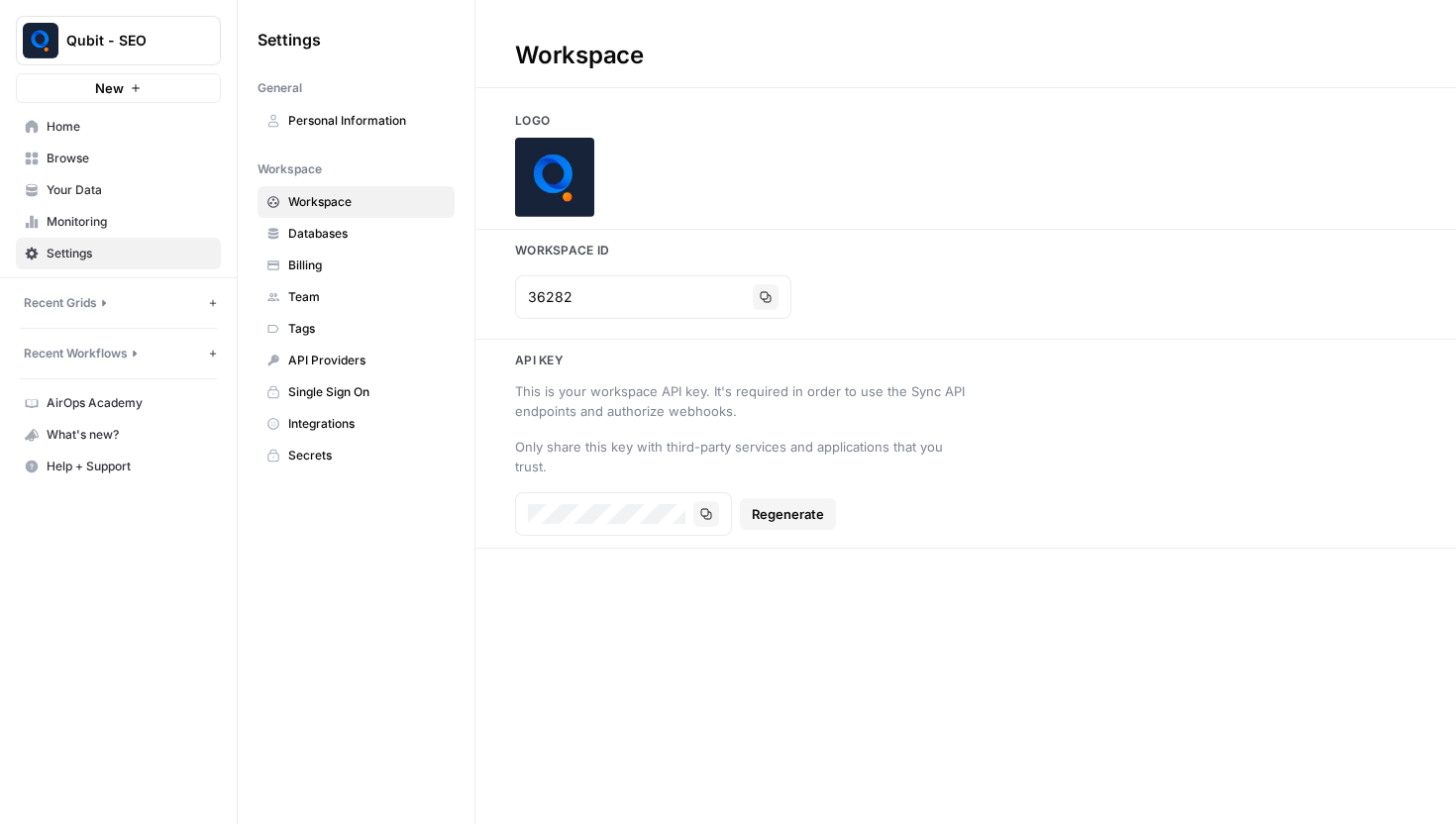 click on "Home" at bounding box center (129, 127) 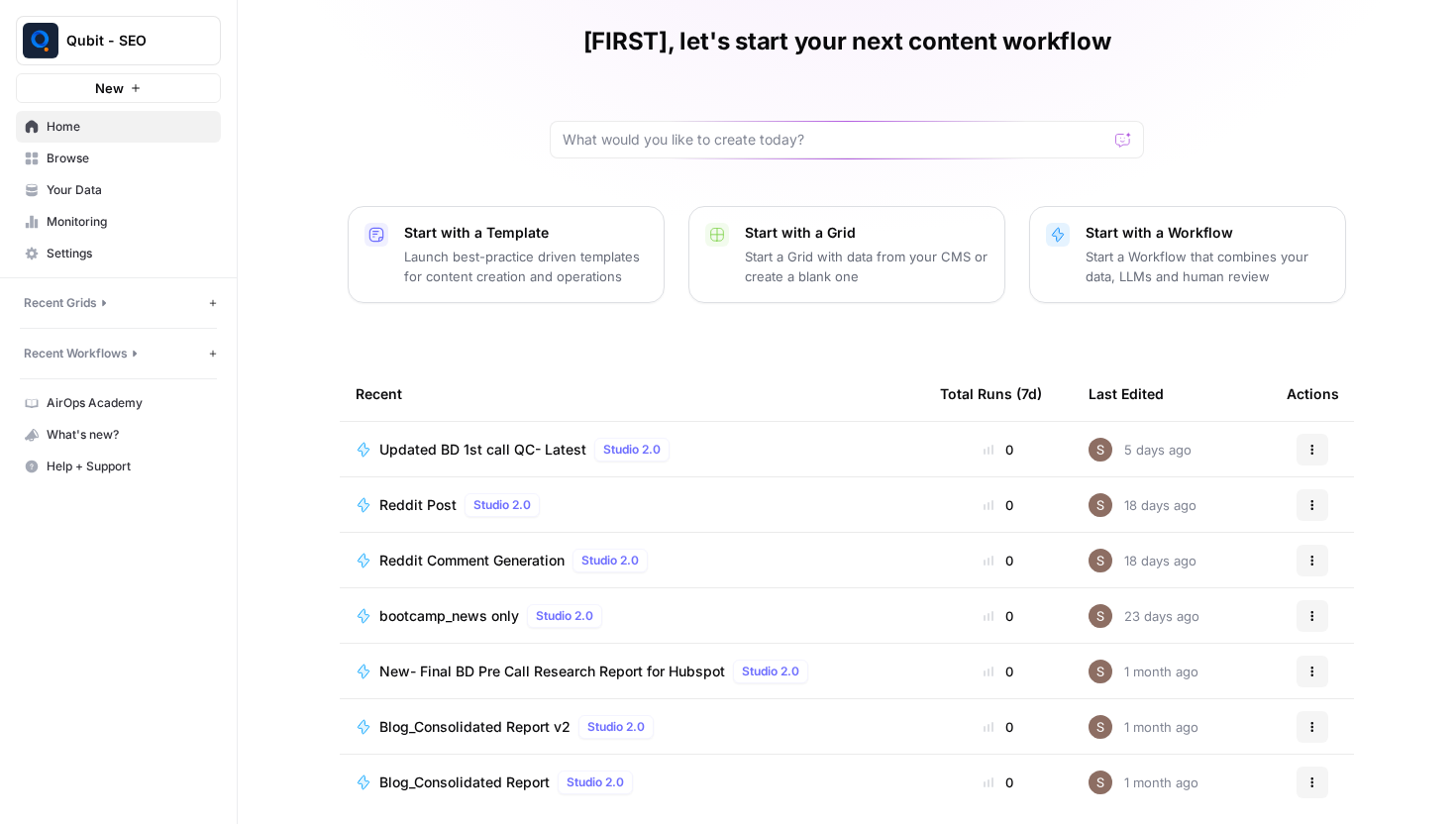 scroll, scrollTop: 87, scrollLeft: 0, axis: vertical 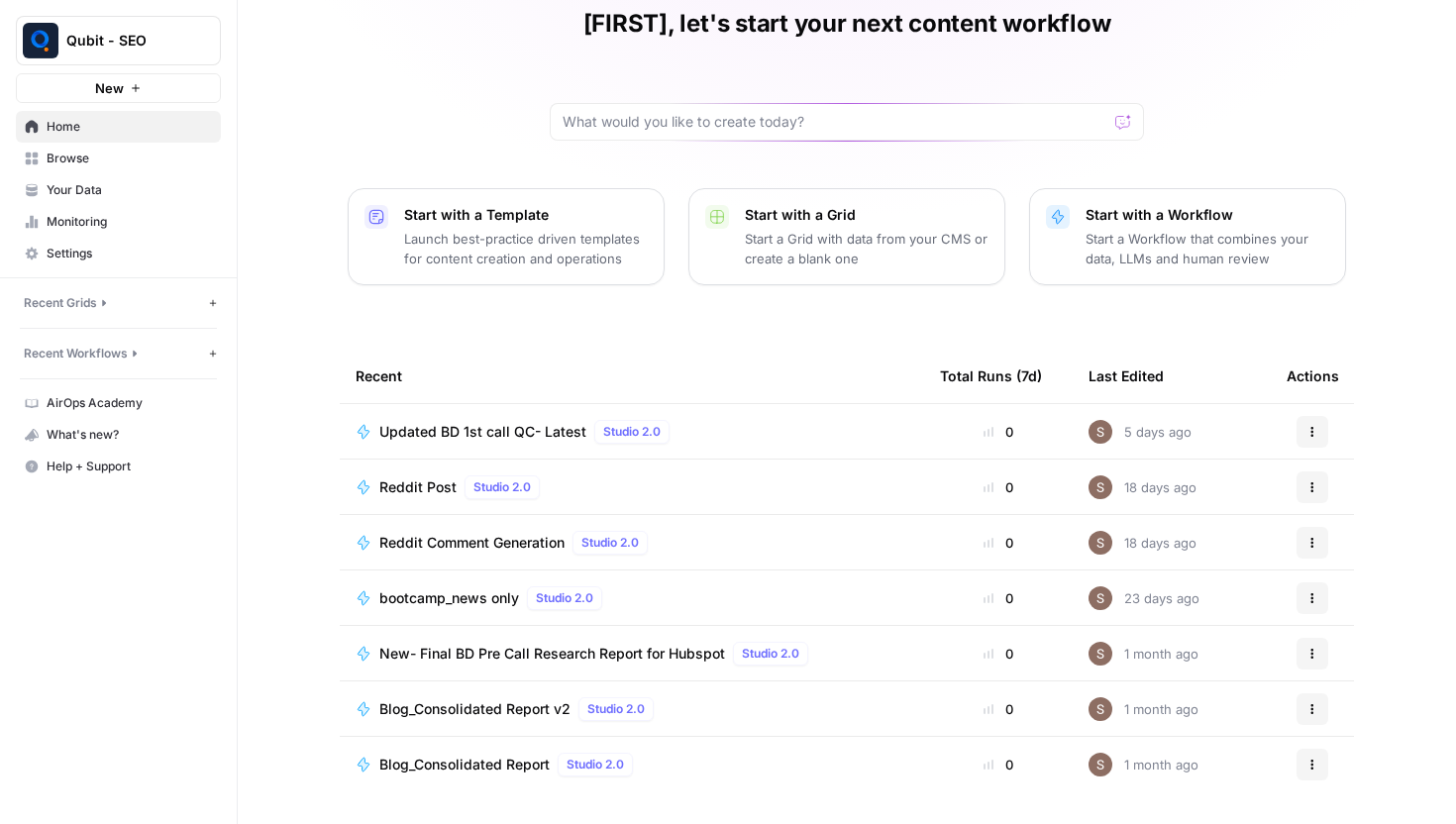 click on "Your Data" at bounding box center (129, 190) 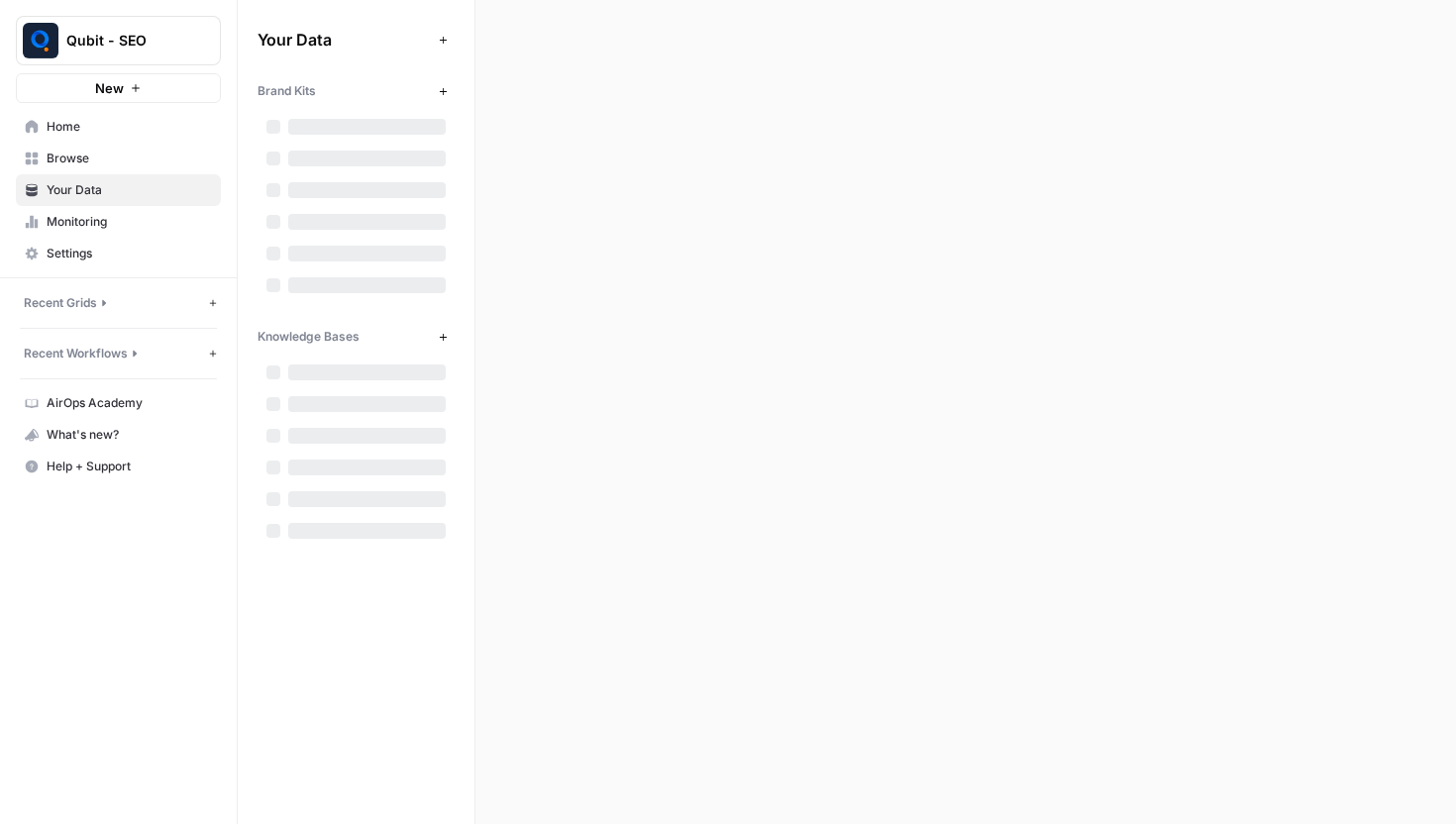 scroll, scrollTop: 0, scrollLeft: 0, axis: both 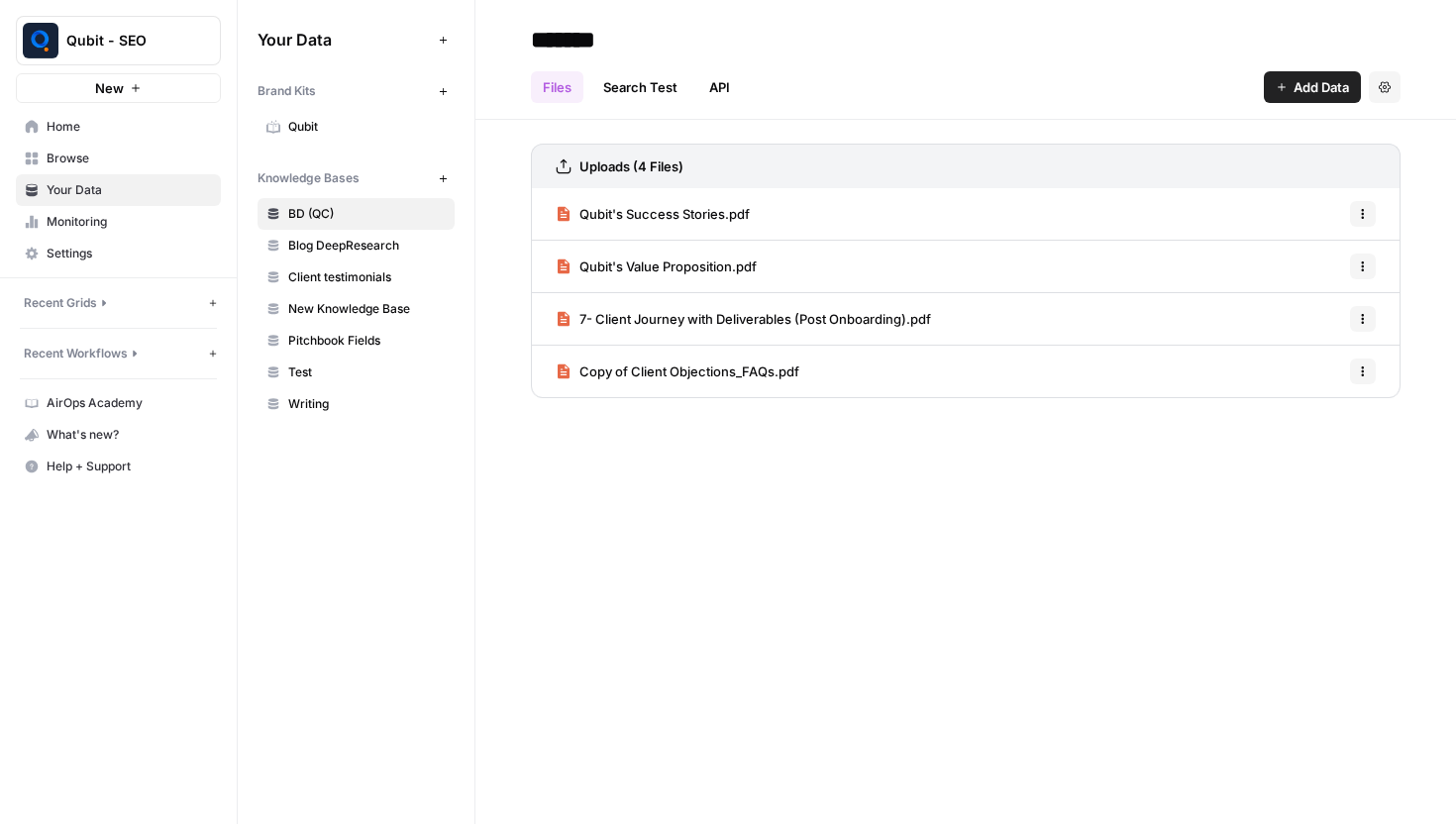 click on "BD (QC)" at bounding box center [366, 214] 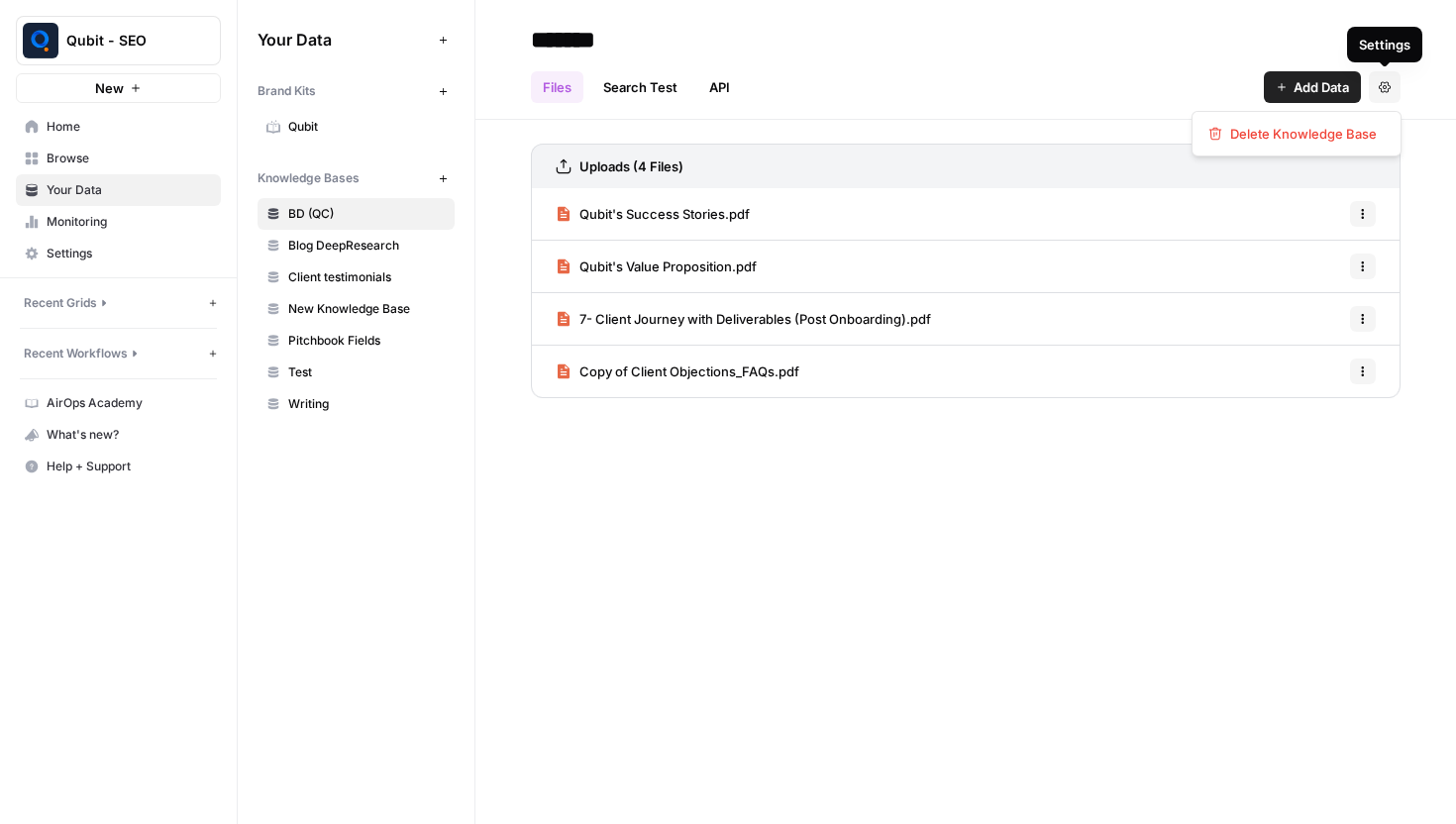 click on "Settings" at bounding box center [1385, 87] 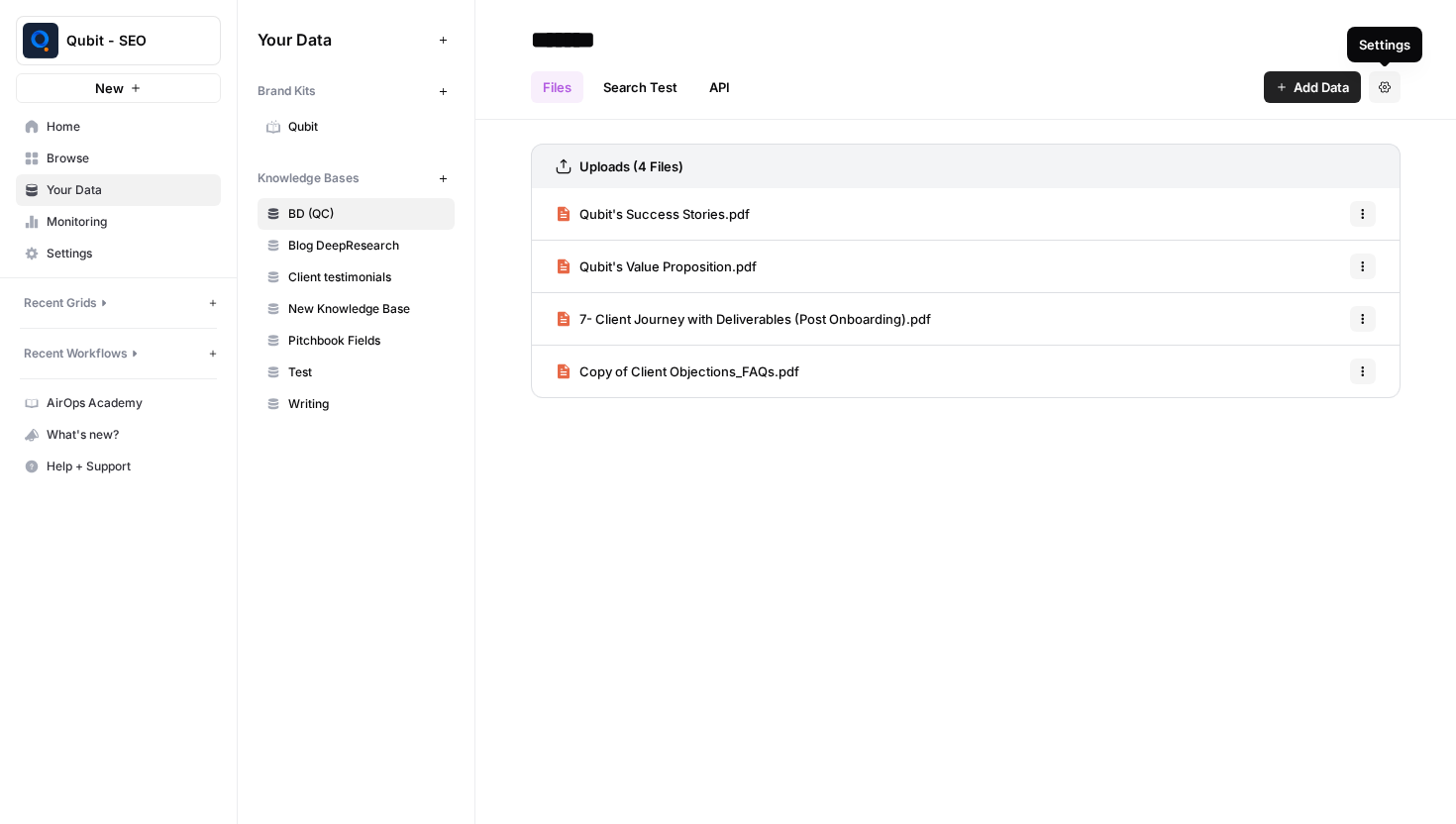 click 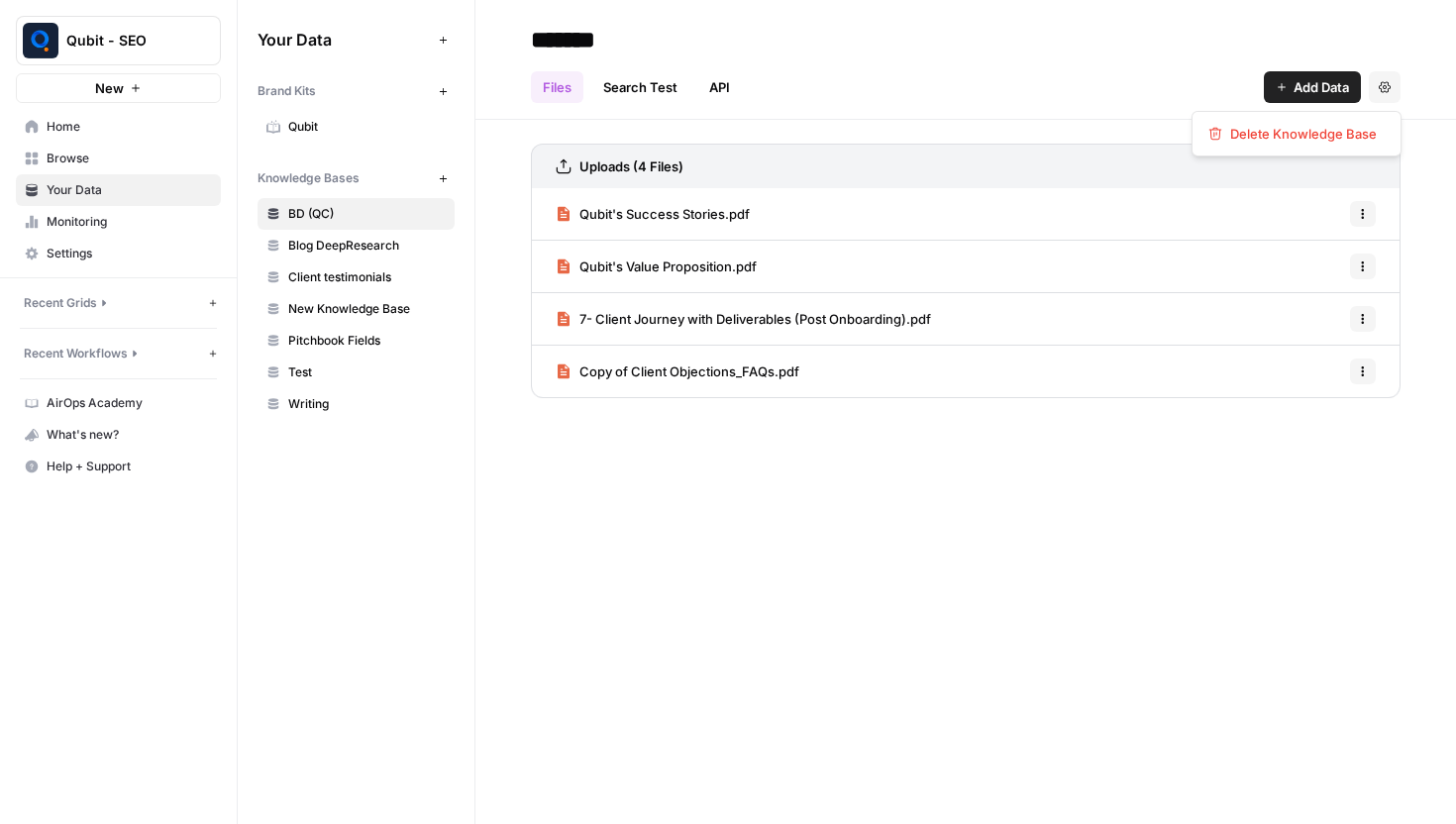 click 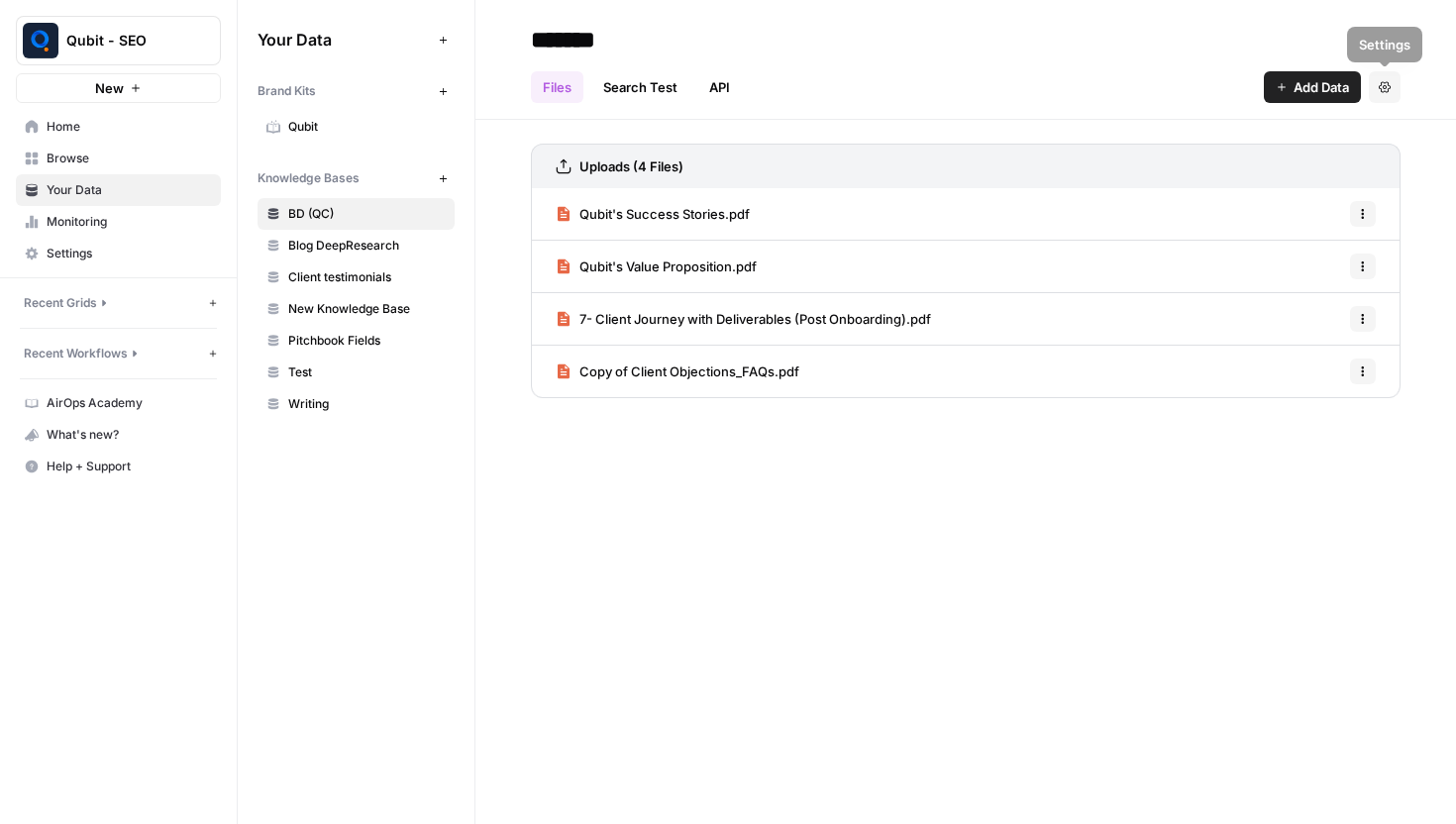 click on "Files Search Test API Add Data Settings" at bounding box center (966, 79) 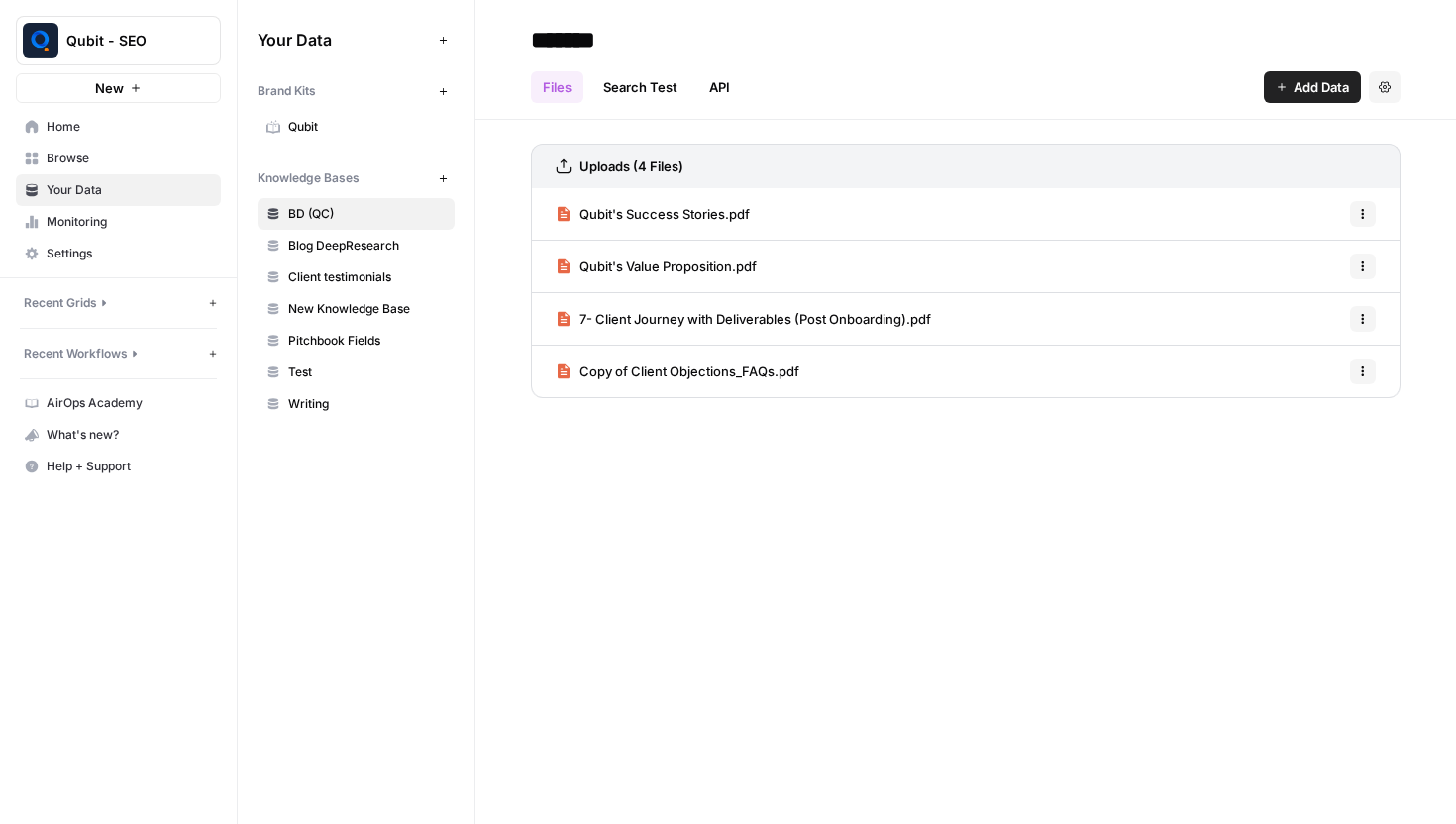 click on "Search Test" at bounding box center [640, 87] 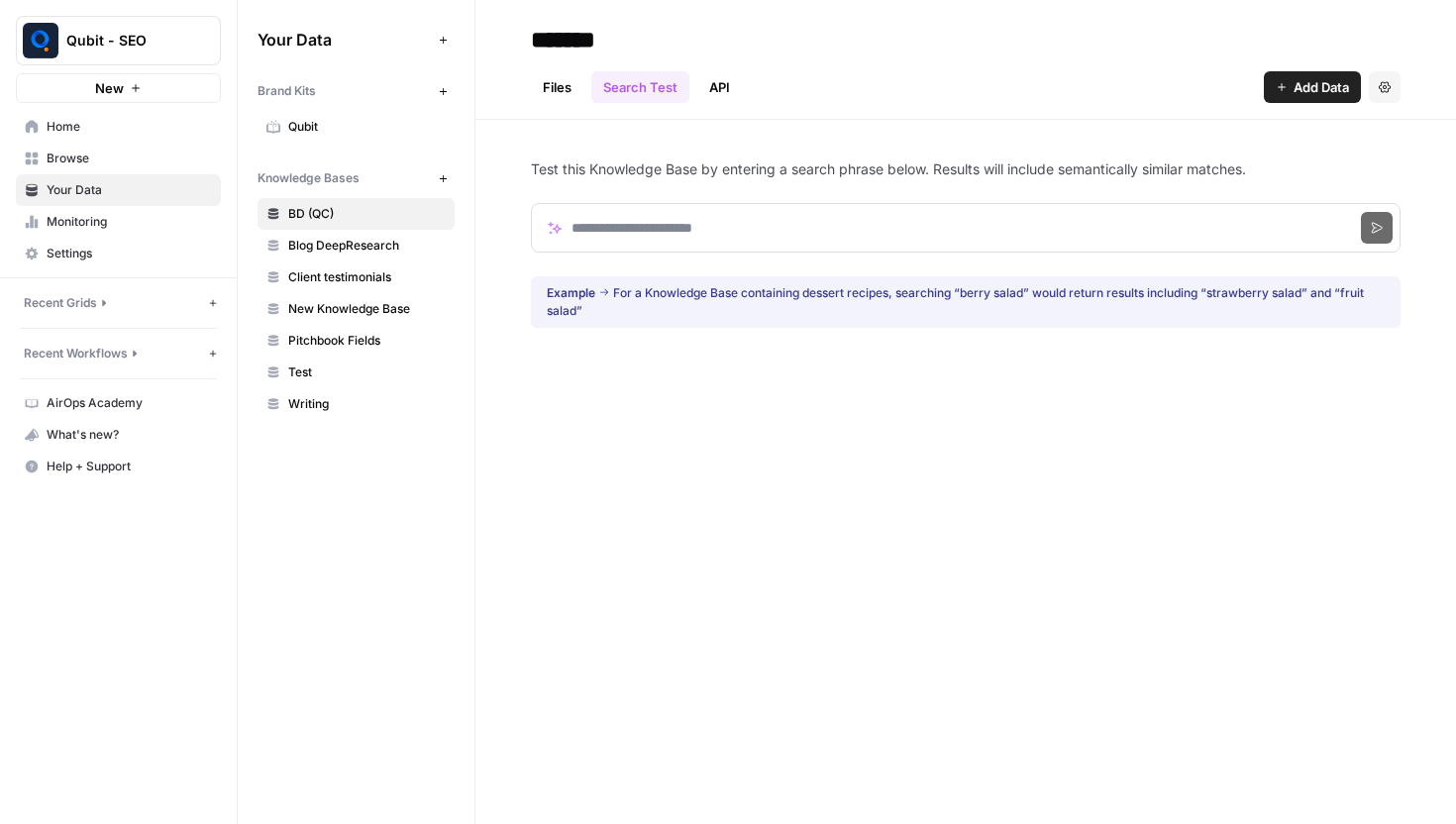 click on "API" at bounding box center (719, 87) 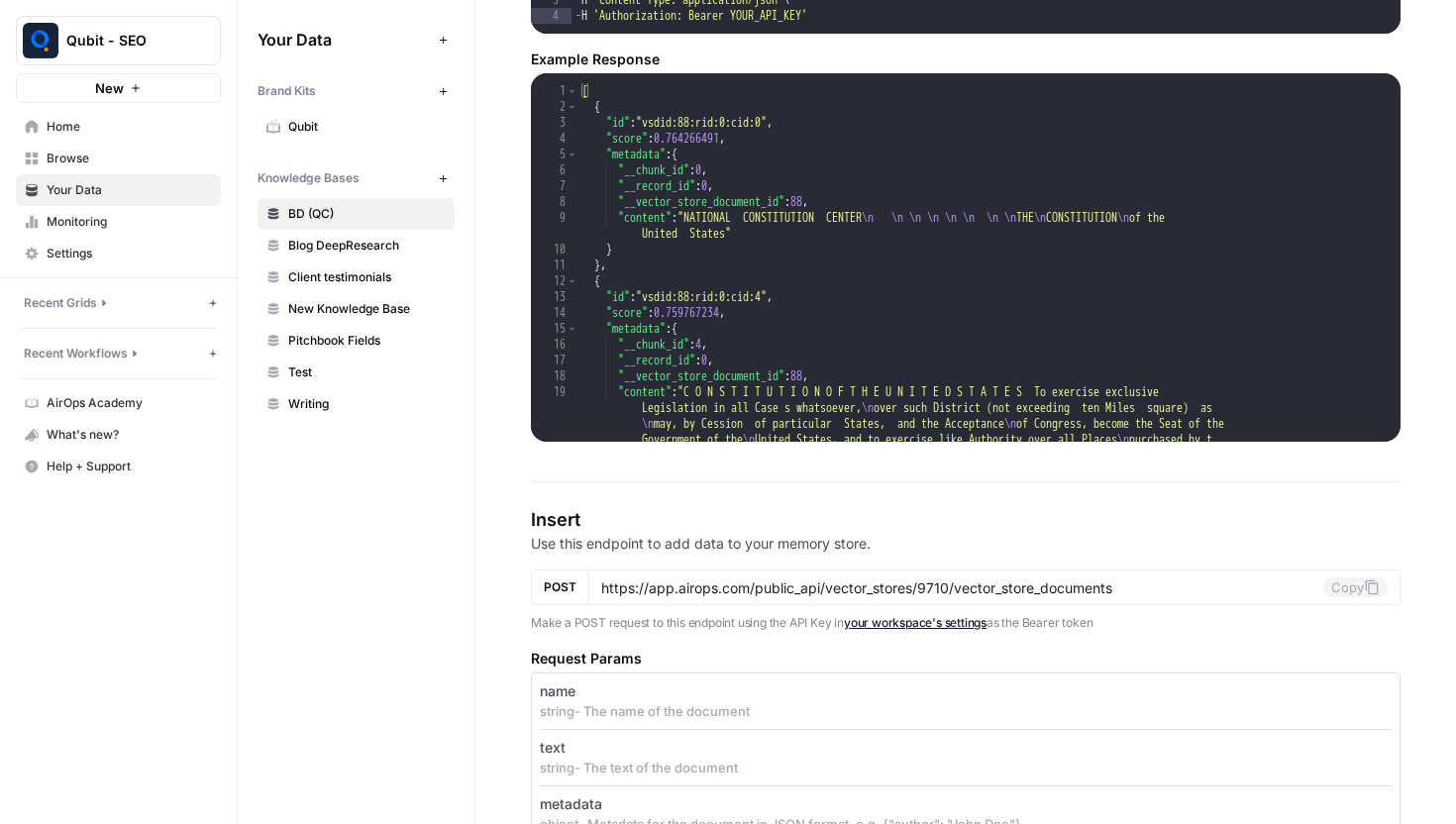 scroll, scrollTop: 0, scrollLeft: 0, axis: both 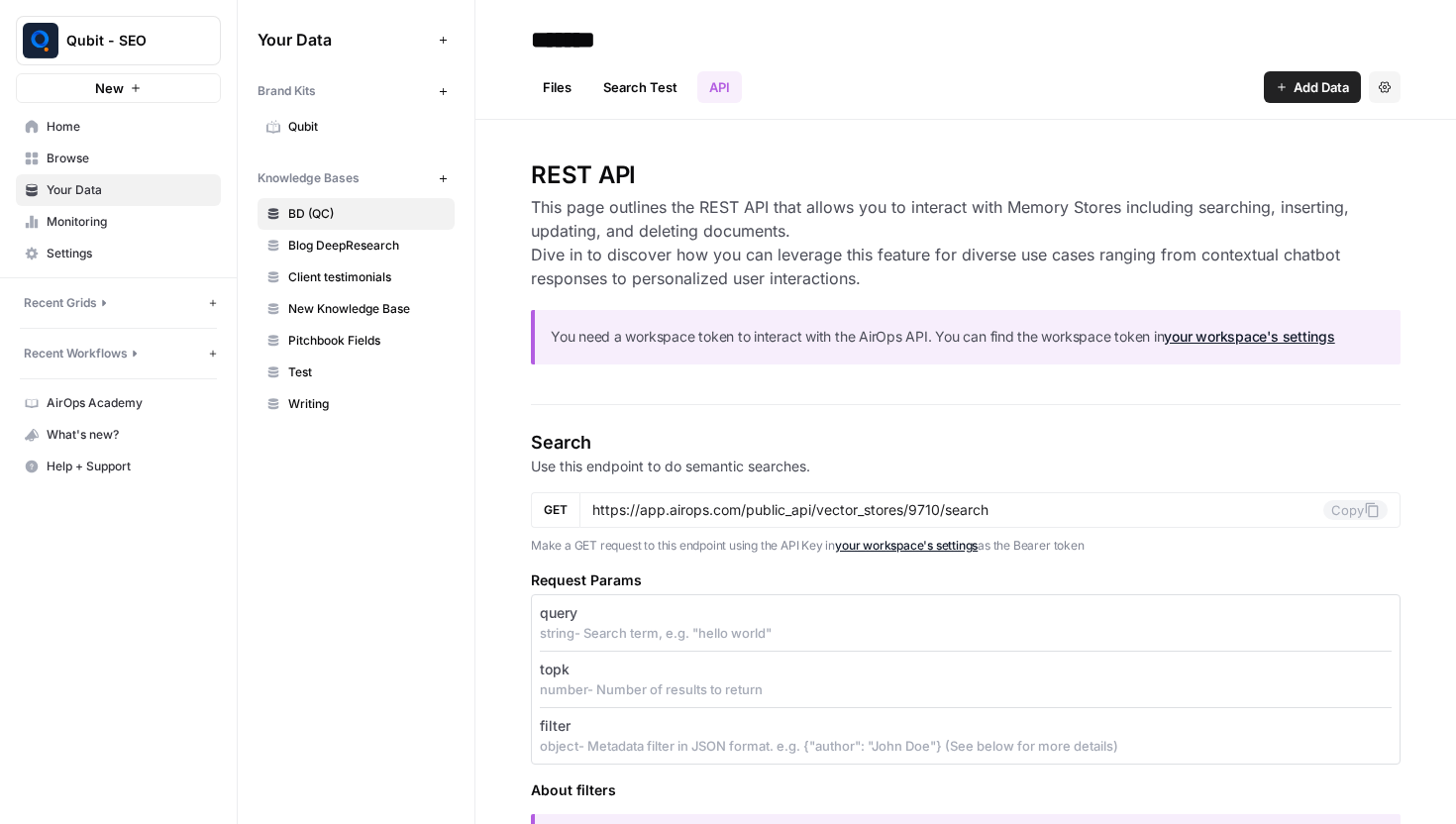 click on "Files" at bounding box center (557, 87) 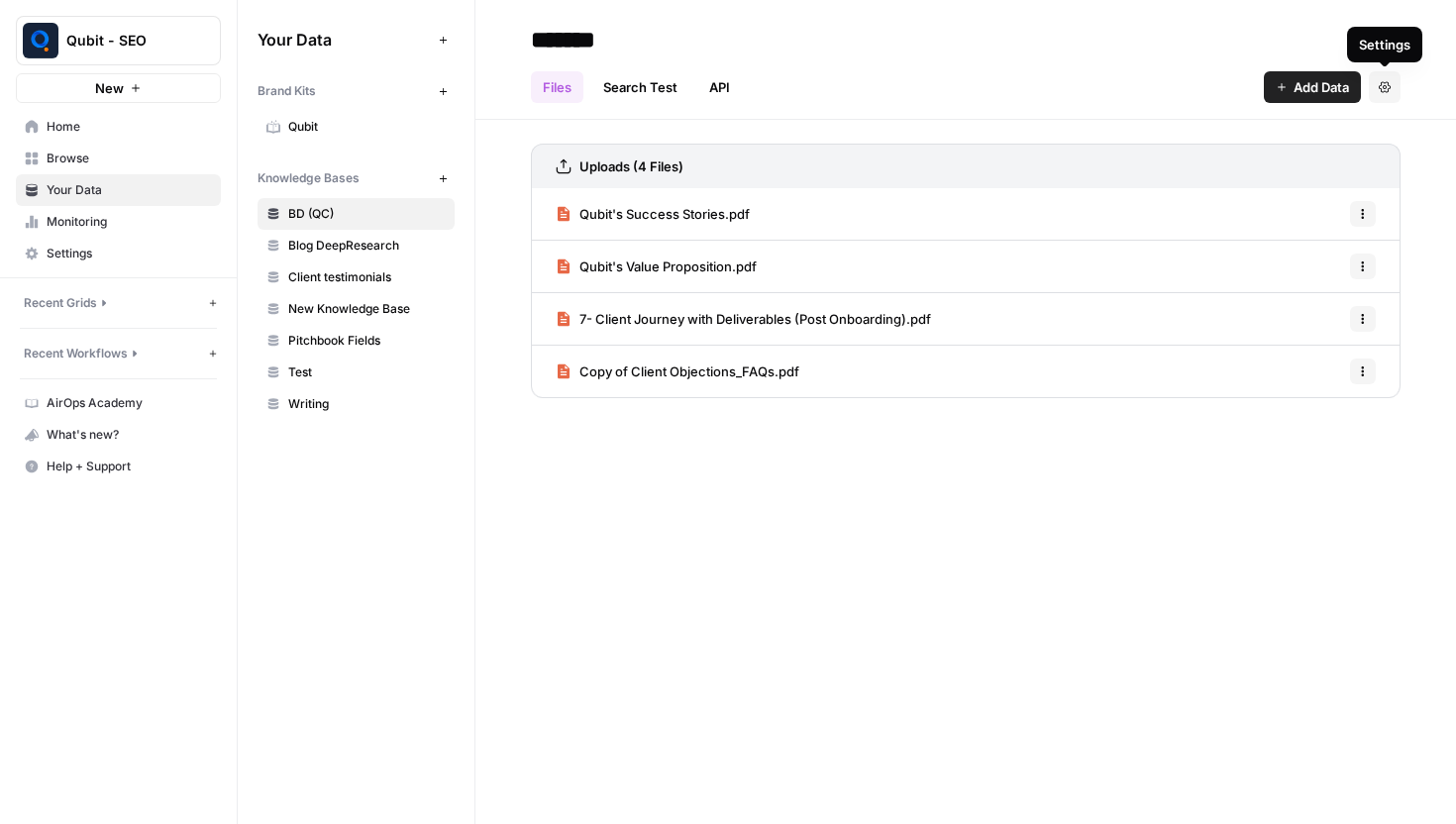 click on "Settings" at bounding box center [1385, 87] 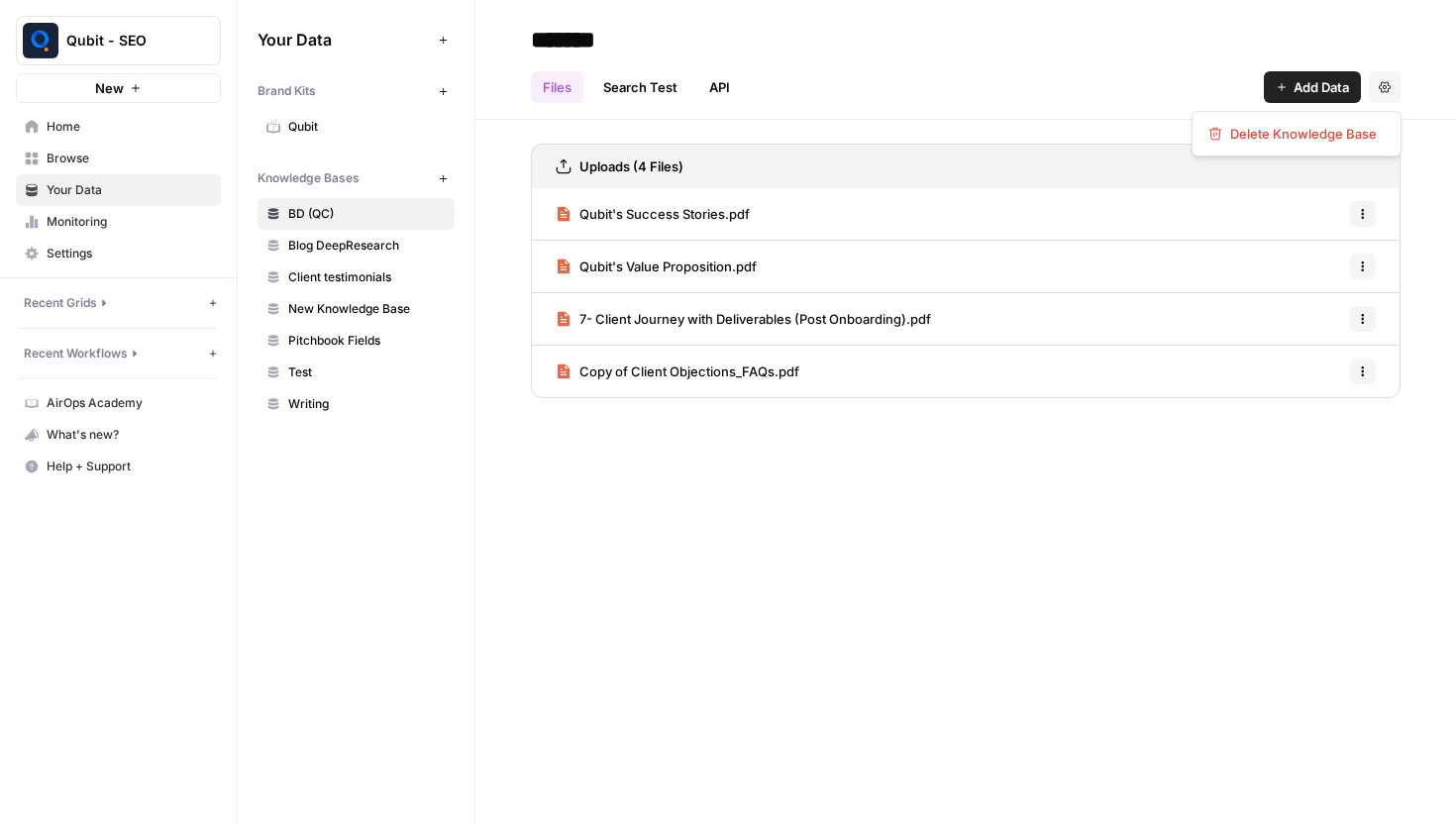 click on "*******" at bounding box center [966, 40] 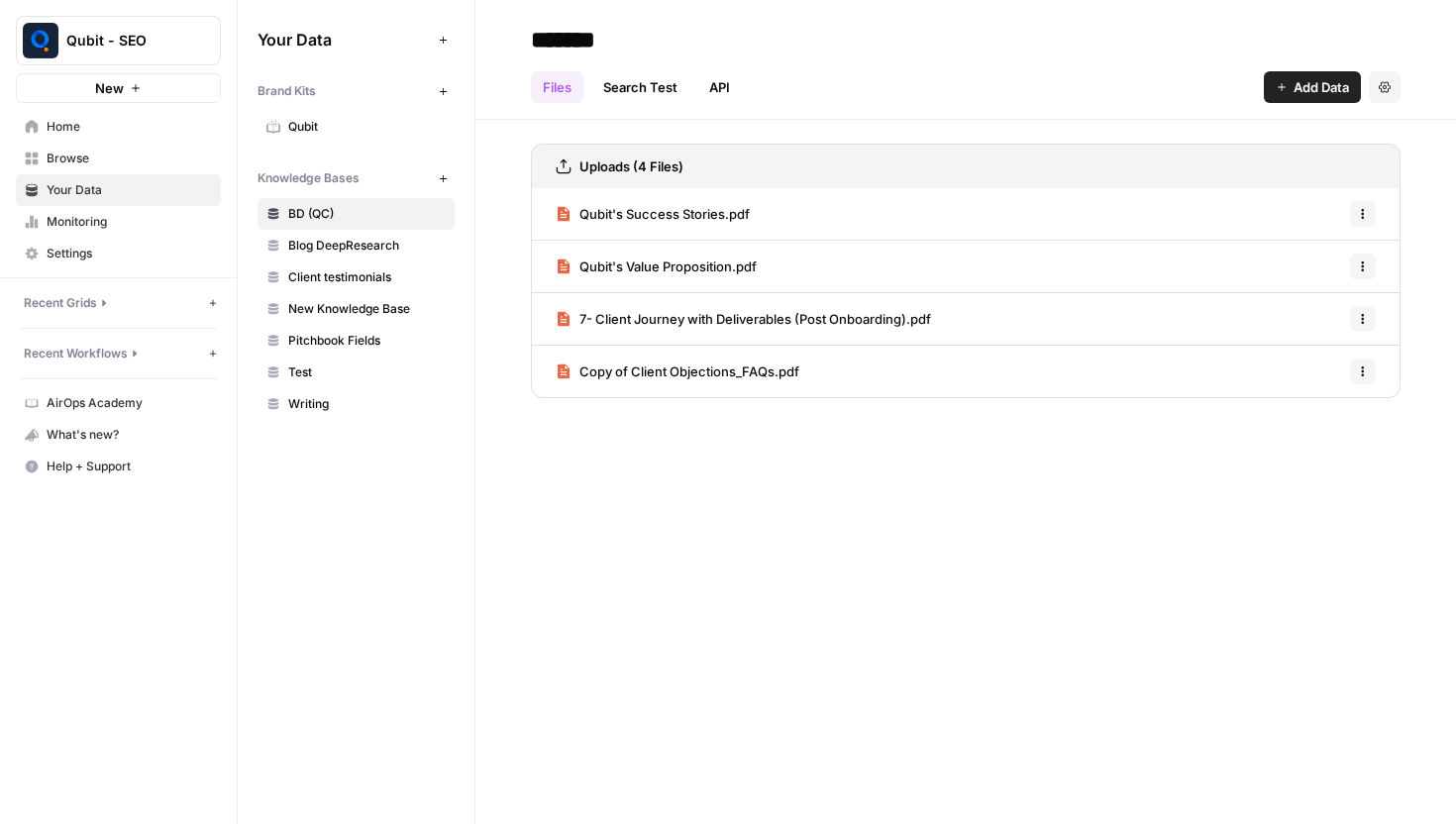 click on "Blog DeepResearch" at bounding box center [366, 246] 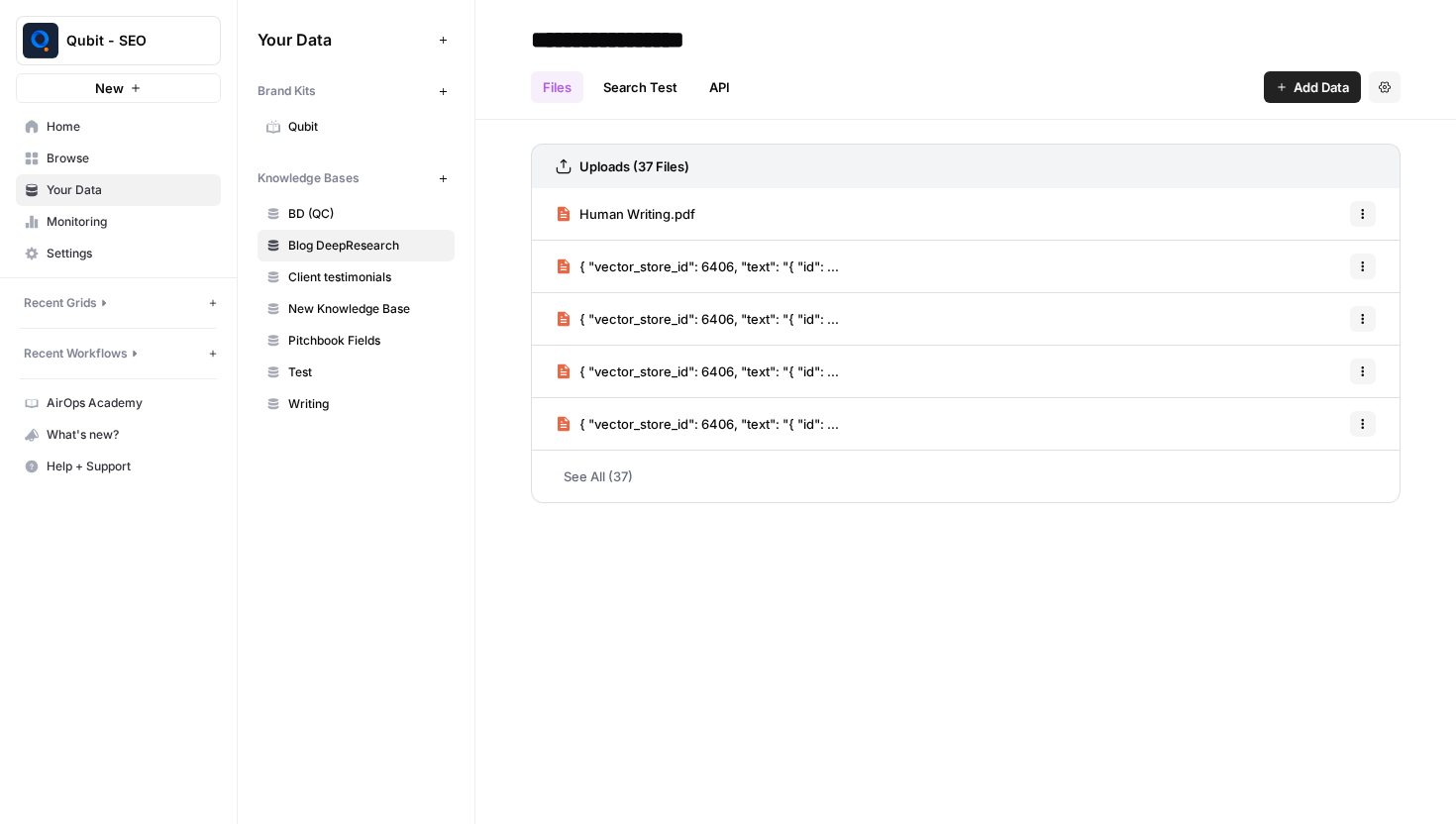 click on "**********" at bounding box center (966, 59) 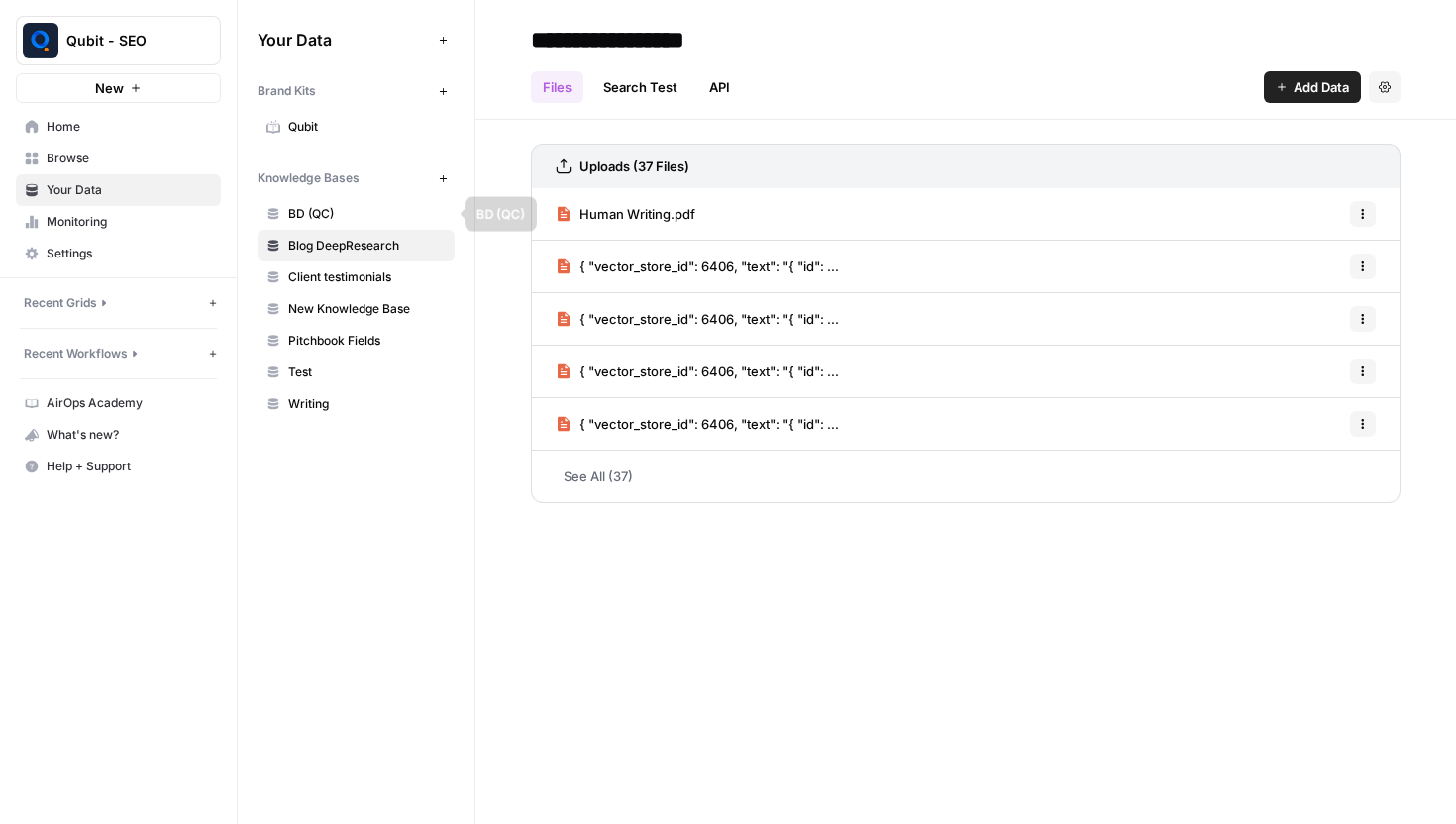 click on "BD (QC)" at bounding box center (366, 214) 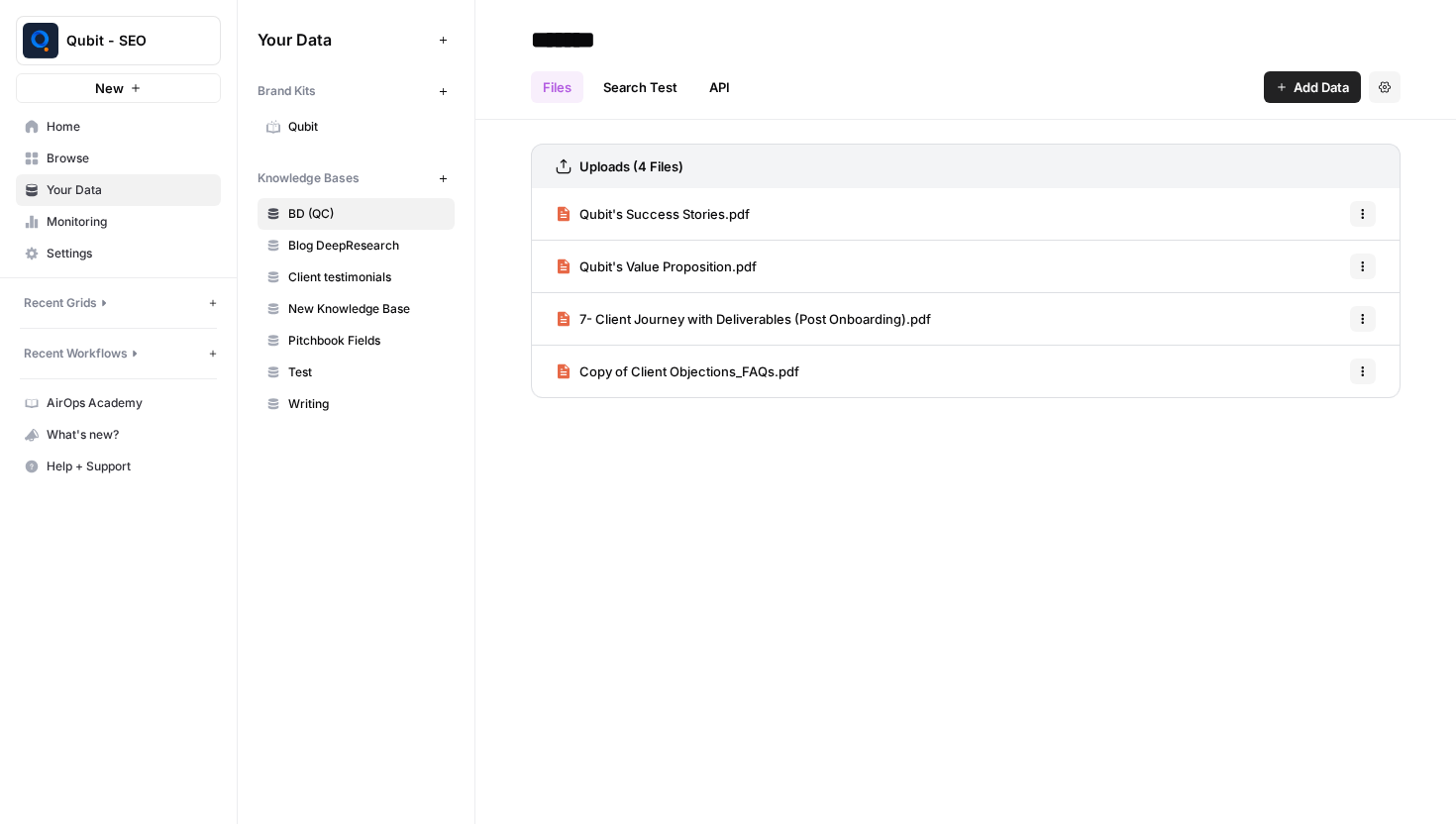 click 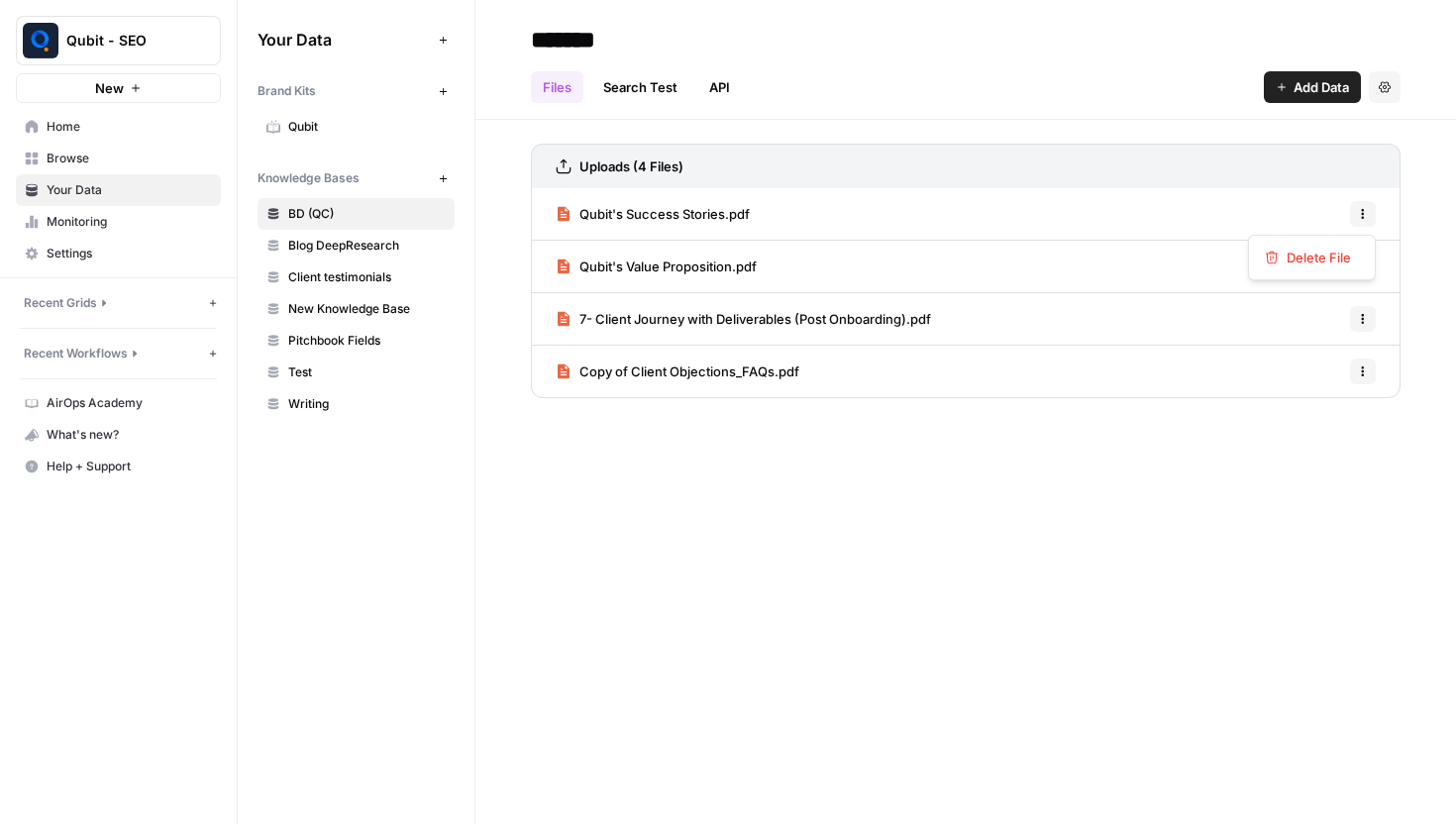 click on "******* Files Search Test API Add Data Settings Uploads (4 Files) Qubit's Success Stories.pdf Options Qubit's Value Proposition.pdf Options 7- Client Journey with Deliverables (Post Onboarding).pdf Options Copy of Client Objections_FAQs.pdf Options" at bounding box center [966, 412] 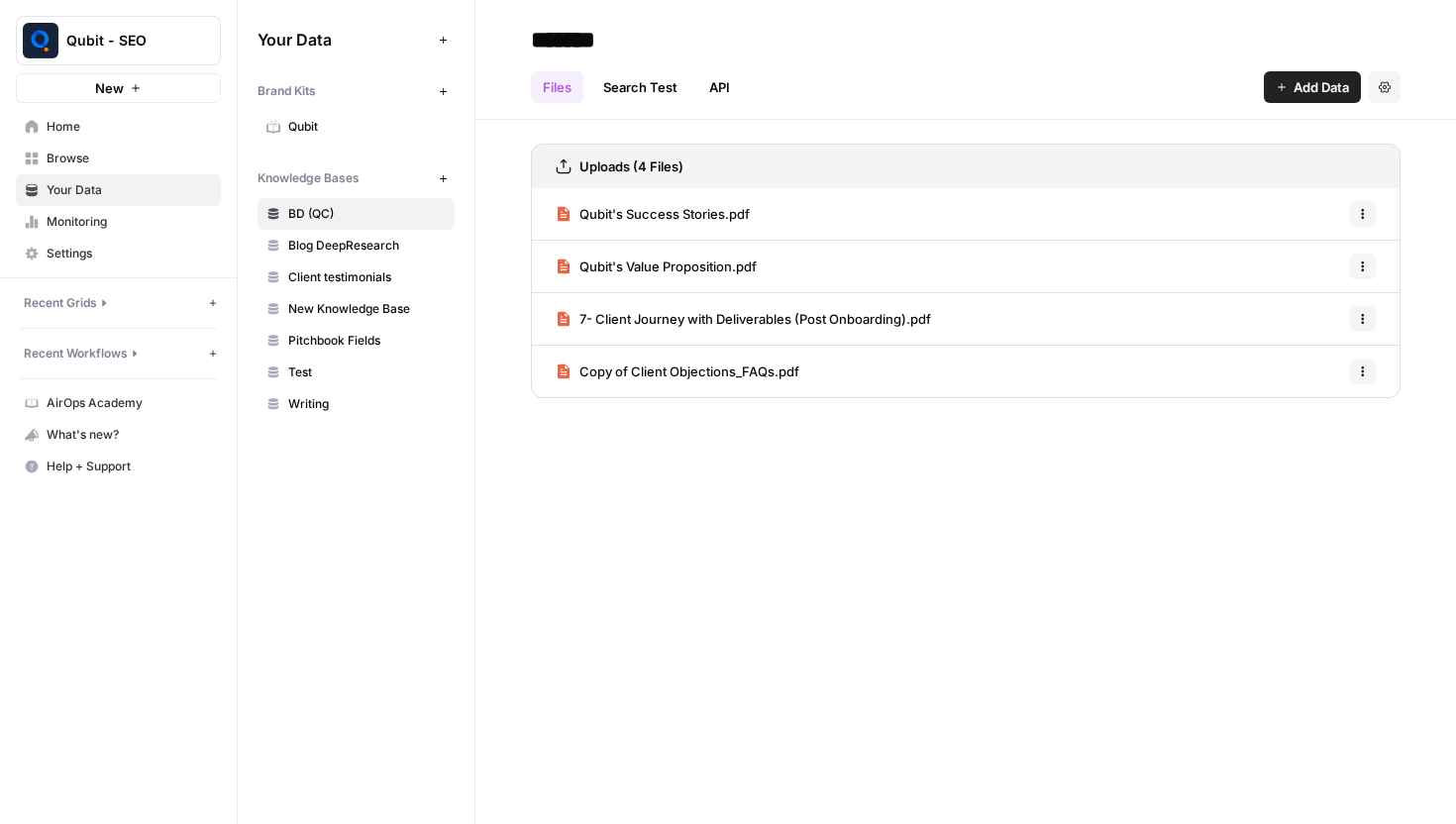 click on "Home" at bounding box center (118, 127) 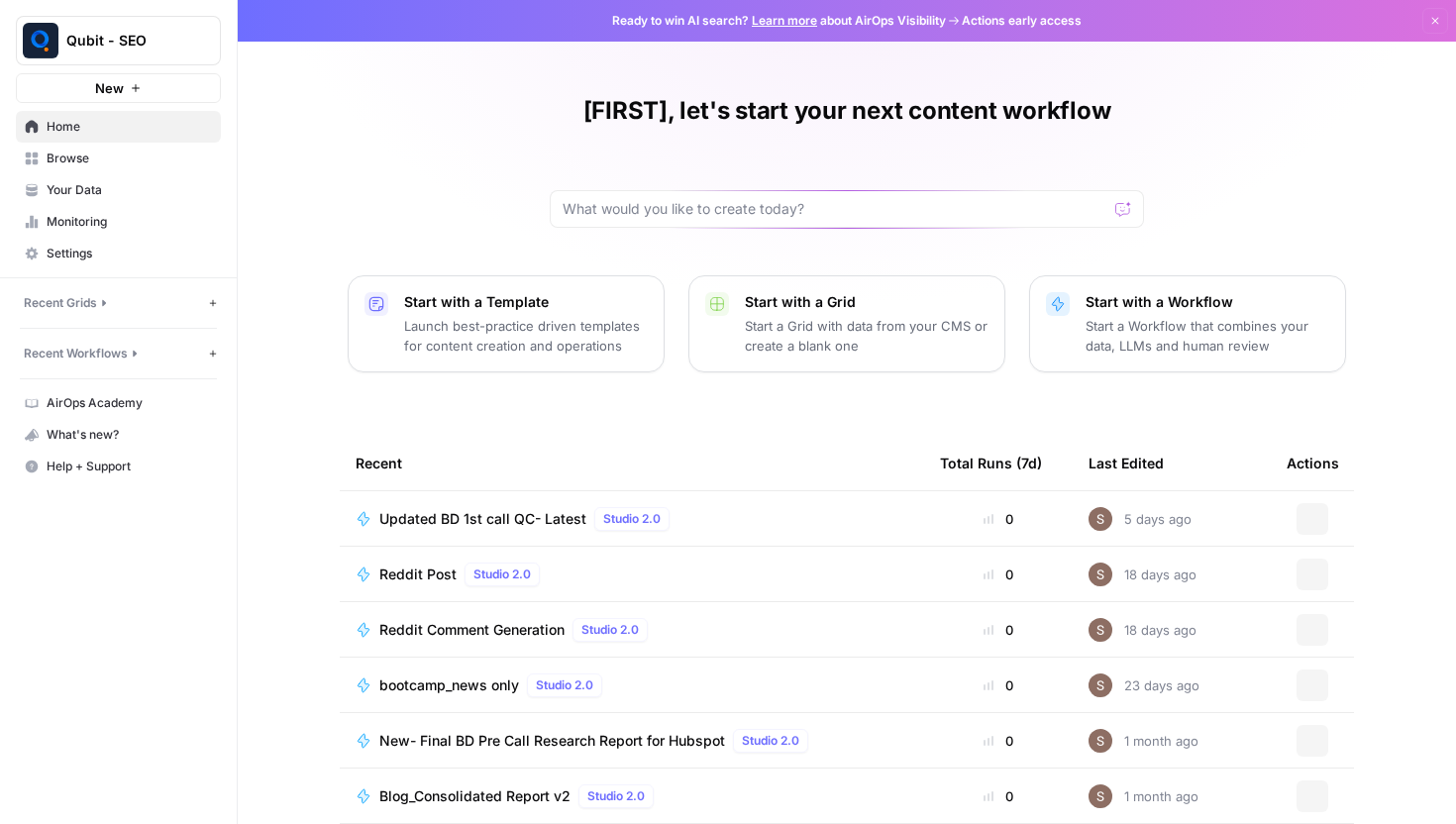 click on "Updated BD 1st call QC- Latest Studio 2.0" at bounding box center (632, 519) 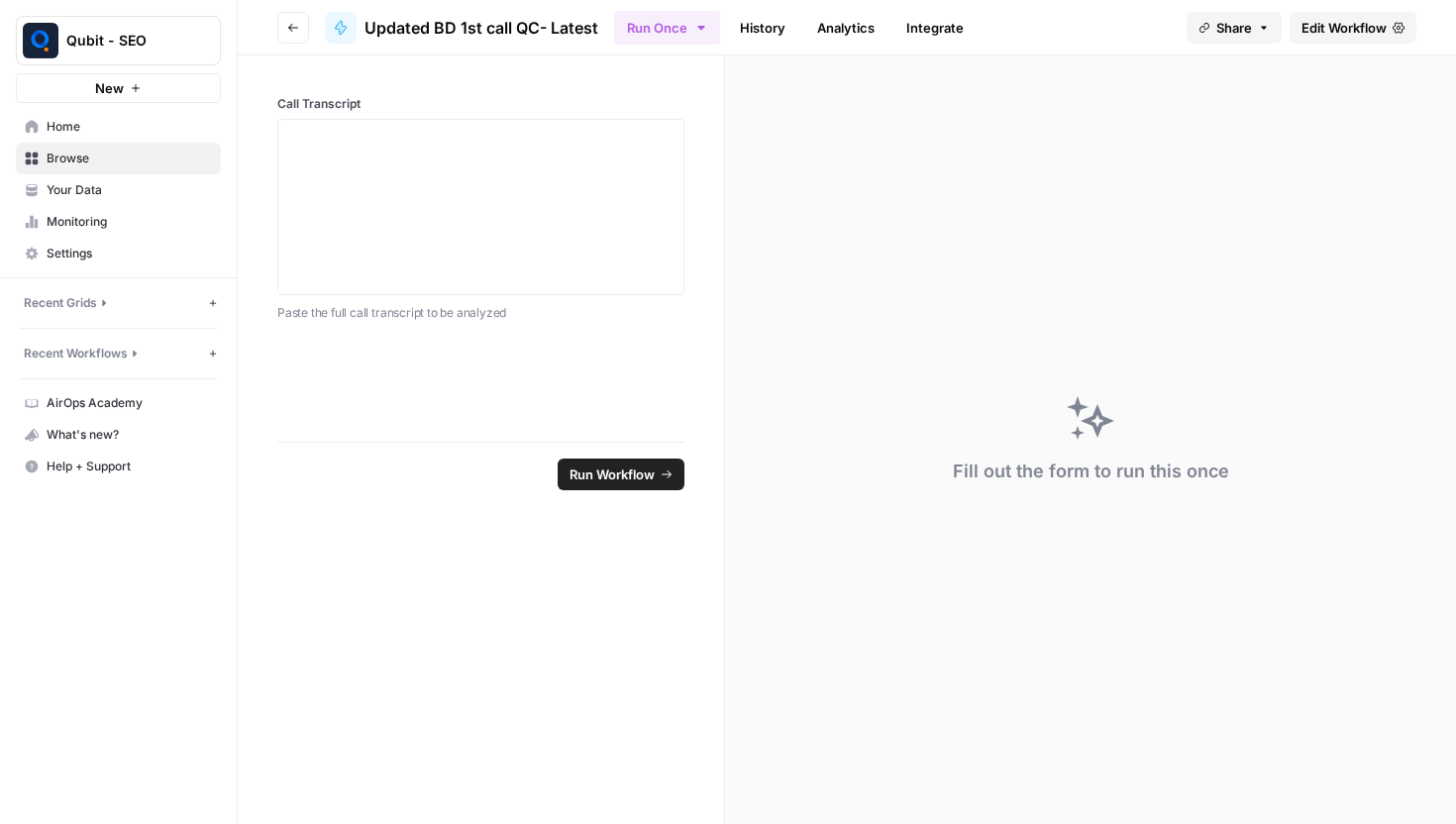 click on "Edit Workflow" at bounding box center [1344, 28] 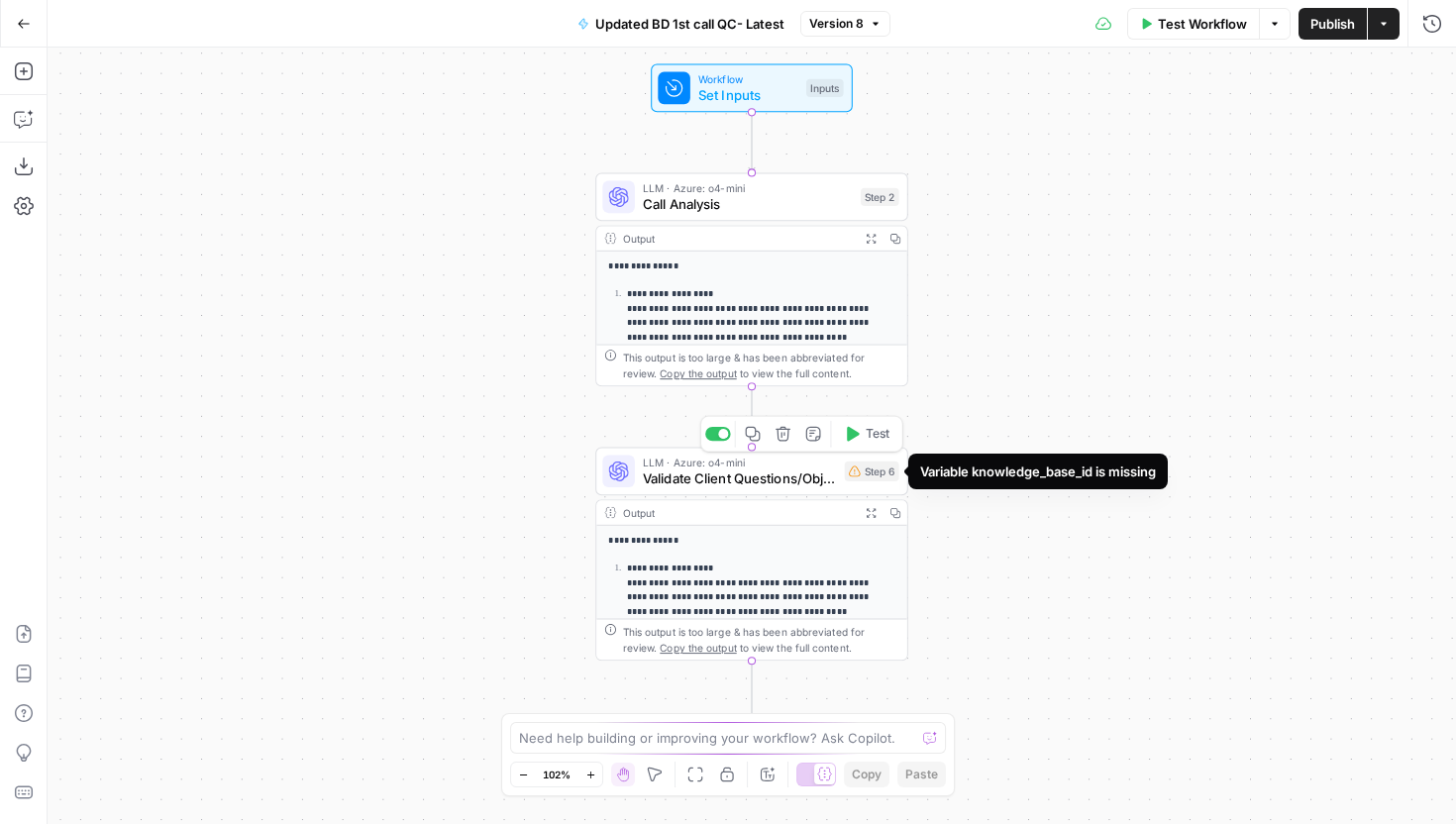 click on "Step 6" at bounding box center [872, 471] 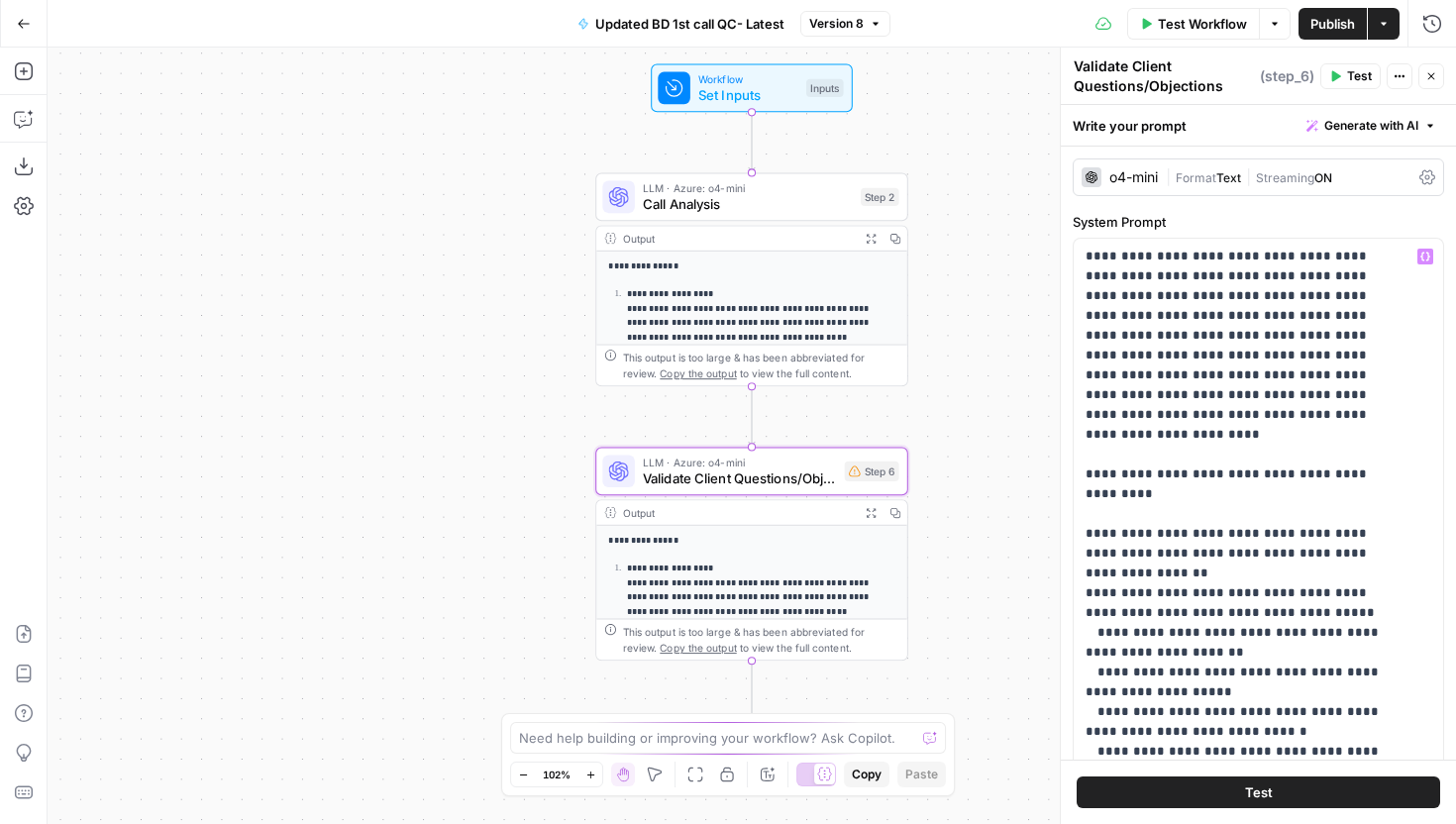 scroll, scrollTop: 397, scrollLeft: 0, axis: vertical 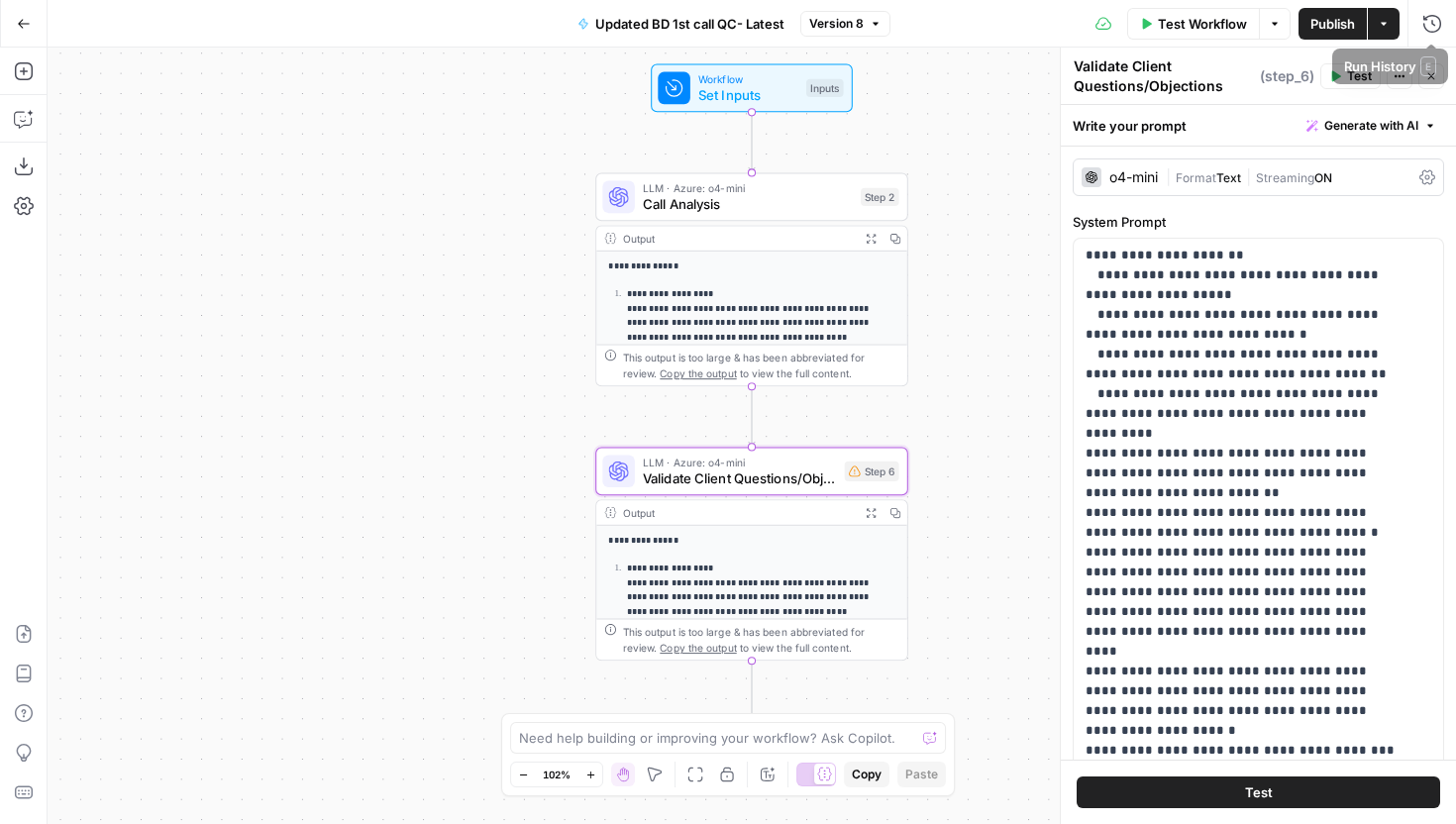click on "Actions" at bounding box center [1384, 24] 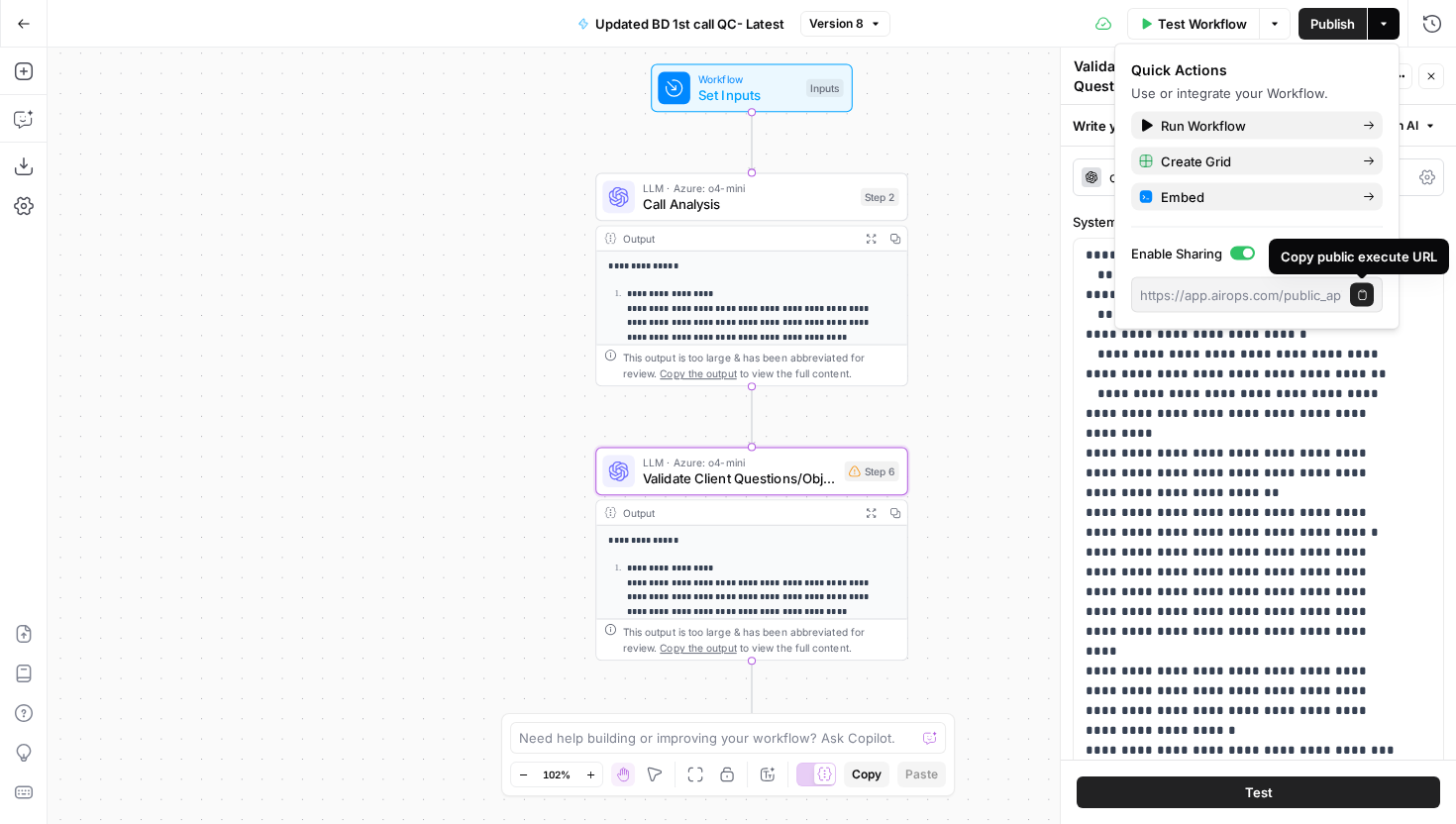 click 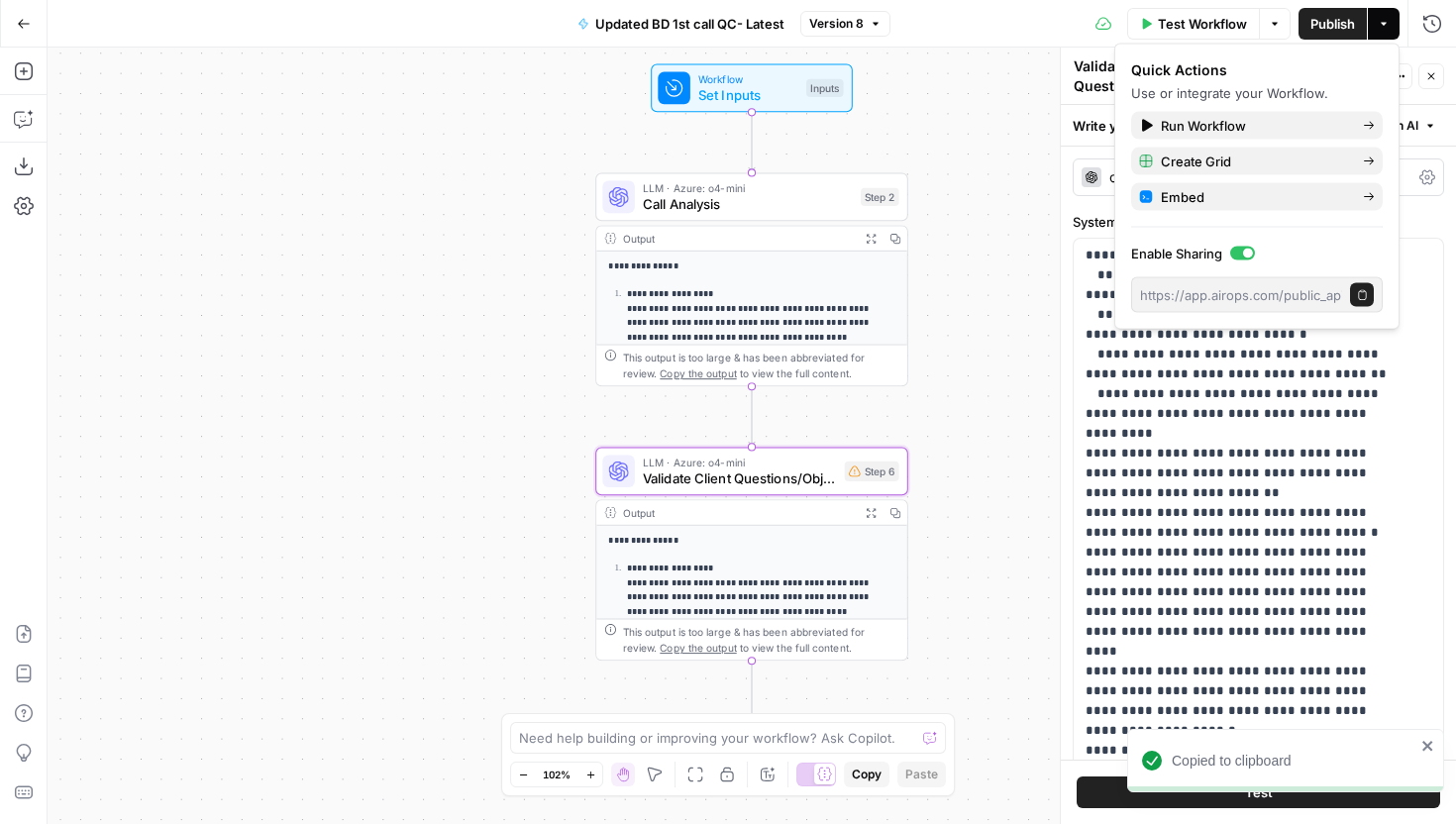 click on "Updated BD 1st call QC- Latest" at bounding box center (689, 24) 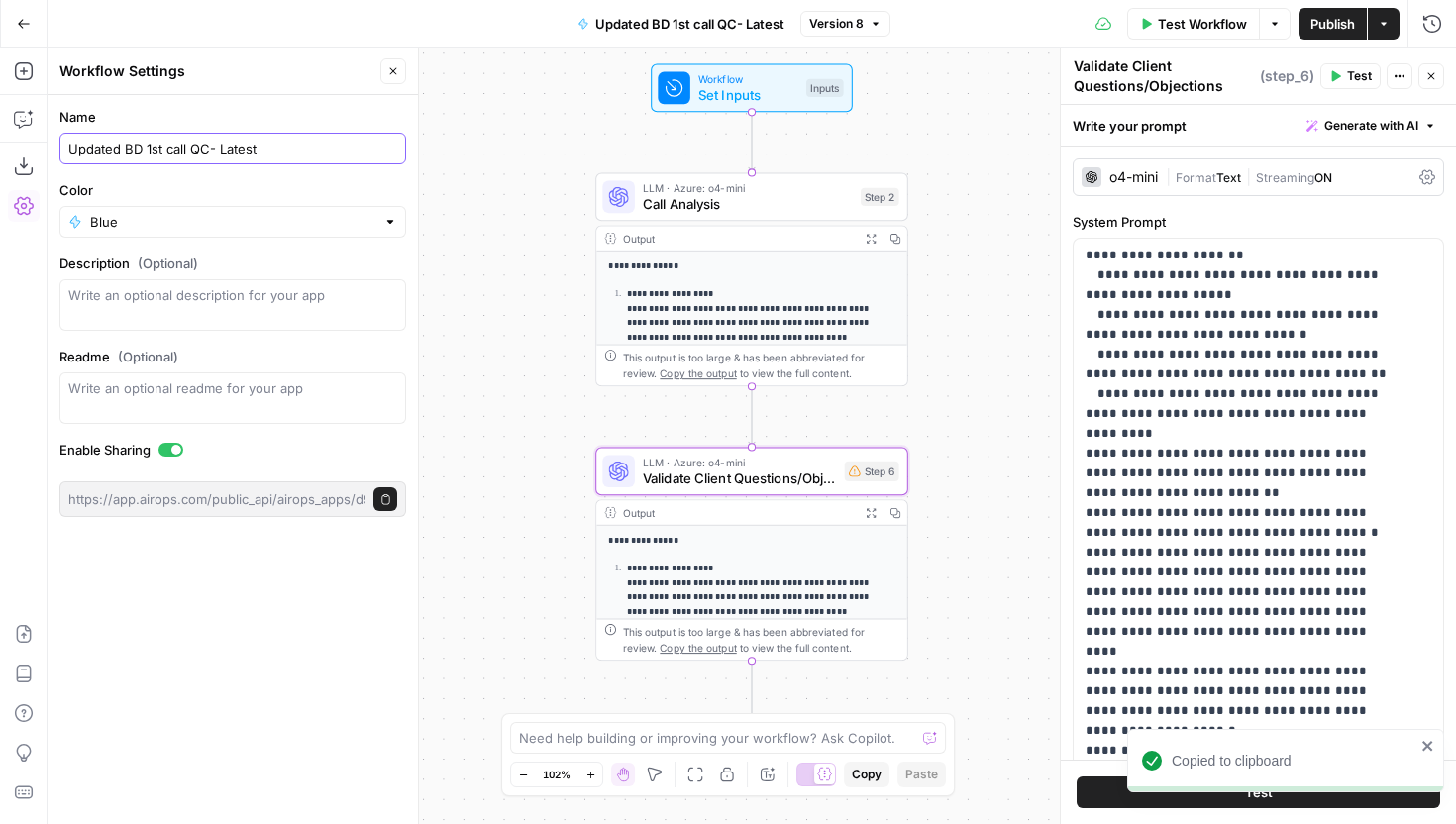 click on "Updated BD 1st call QC- Latest" at bounding box center [233, 149] 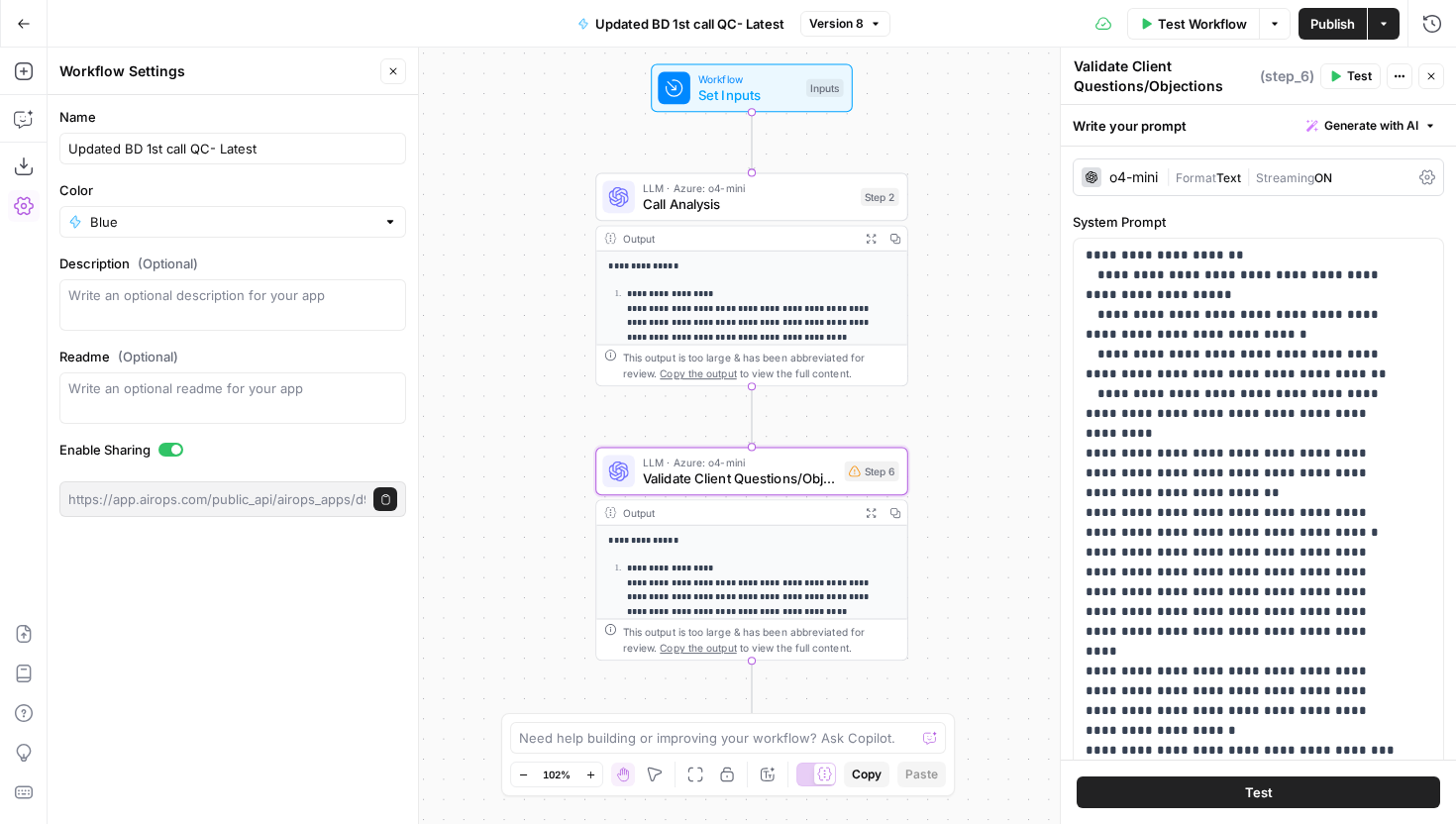 click 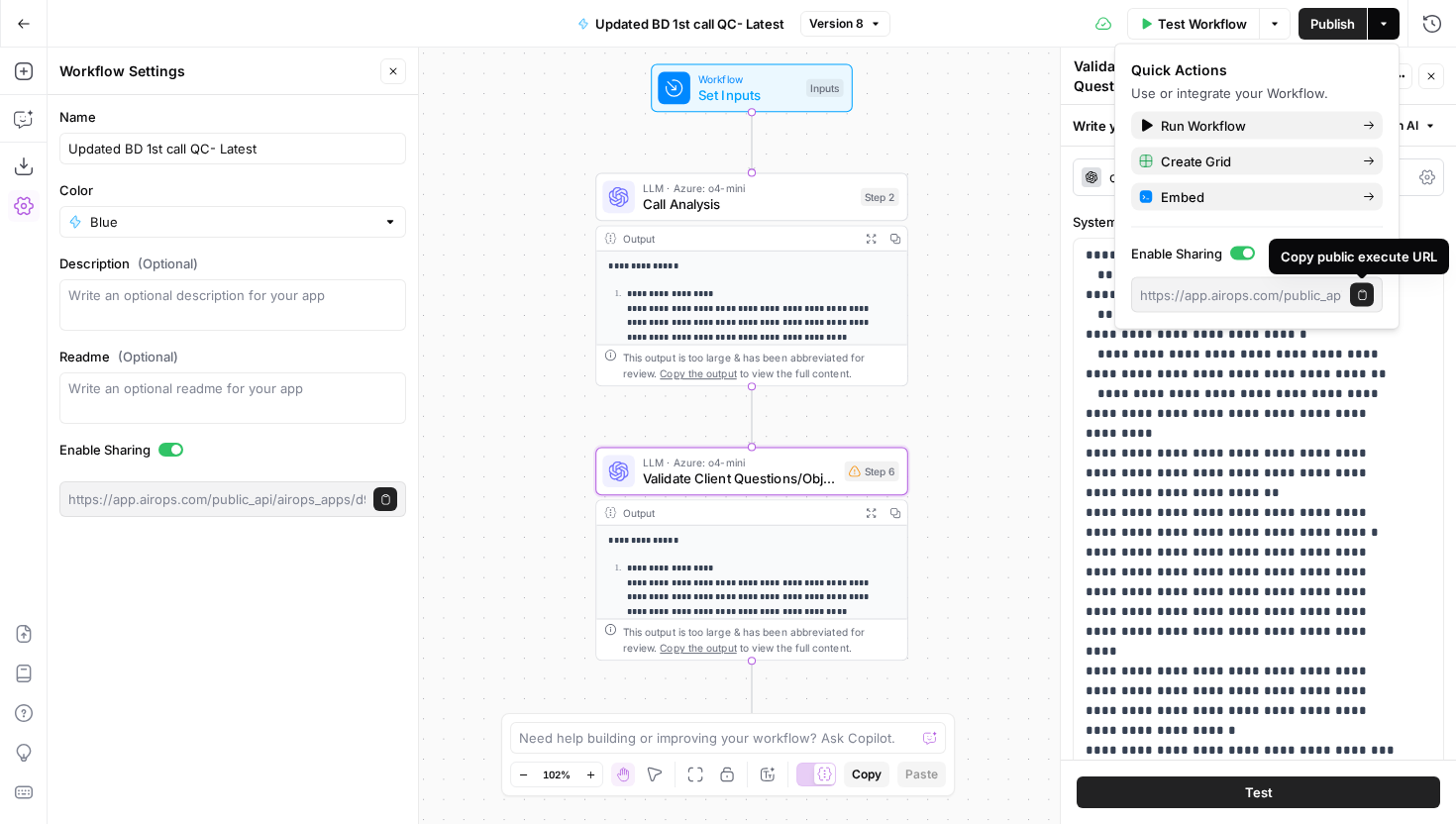 click 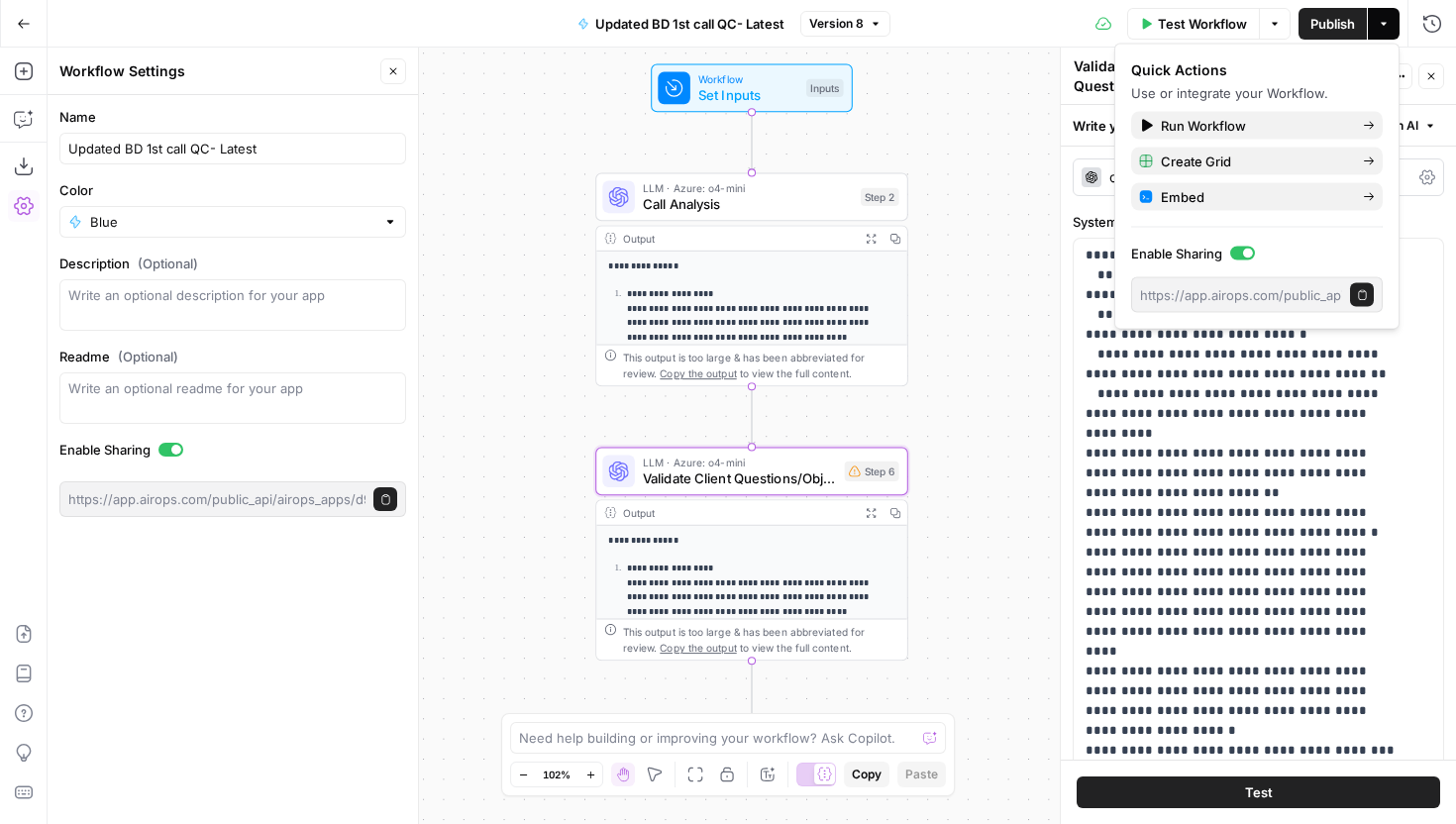 scroll, scrollTop: 278, scrollLeft: 0, axis: vertical 